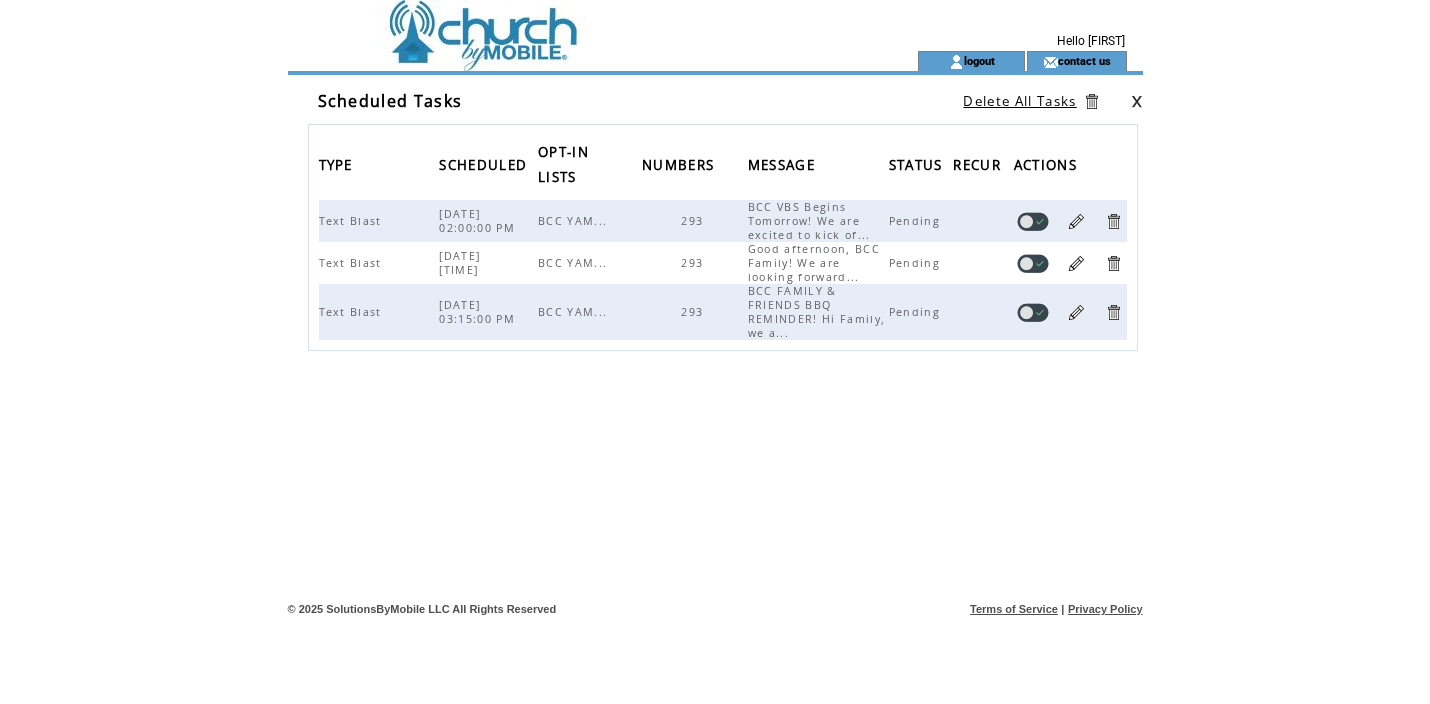 scroll, scrollTop: 0, scrollLeft: 0, axis: both 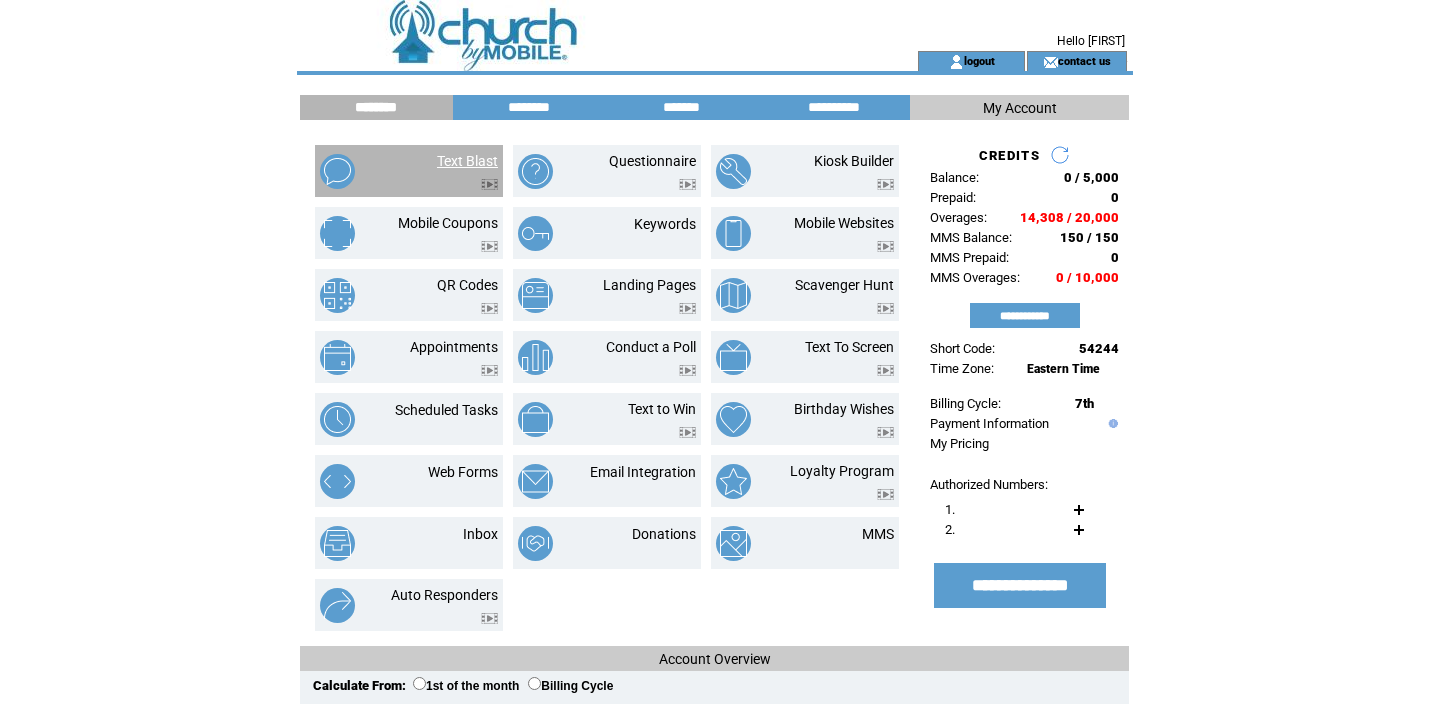 click on "Text Blast" at bounding box center (467, 161) 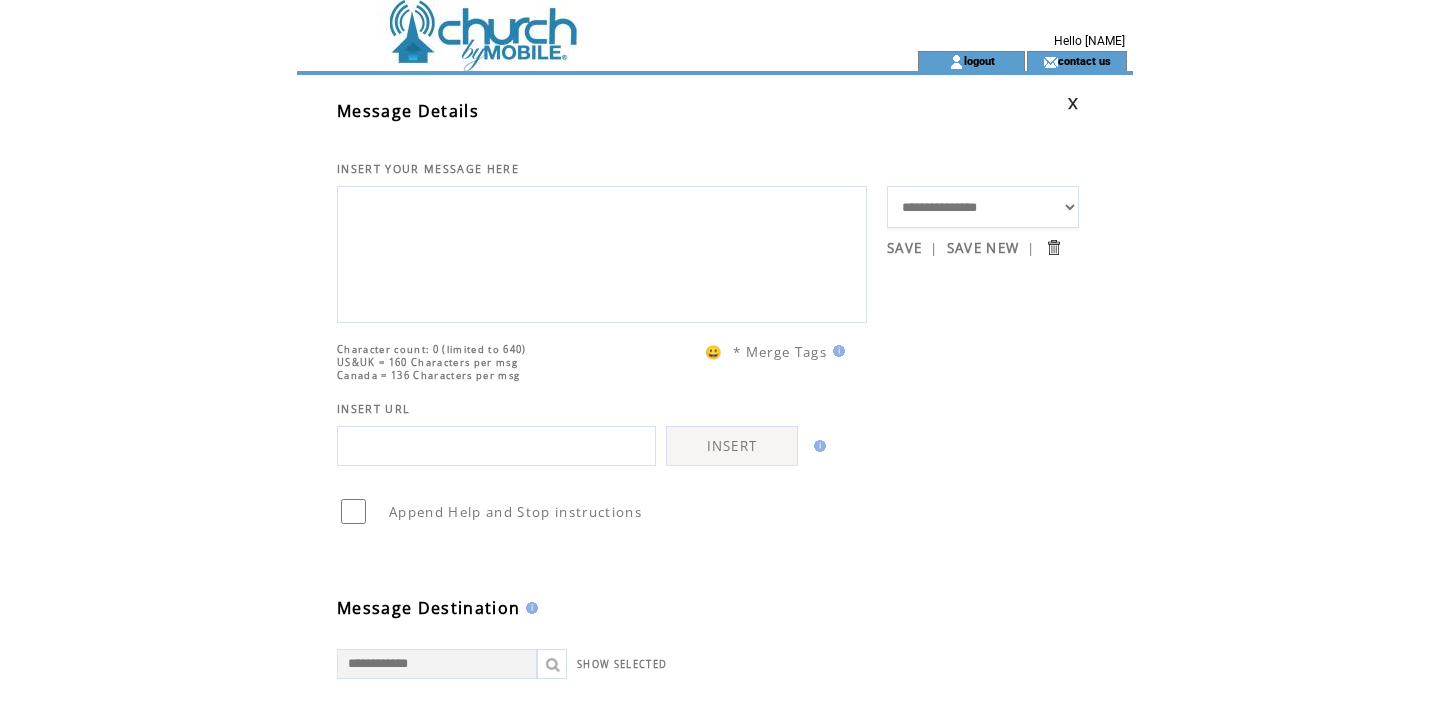 scroll, scrollTop: 0, scrollLeft: 0, axis: both 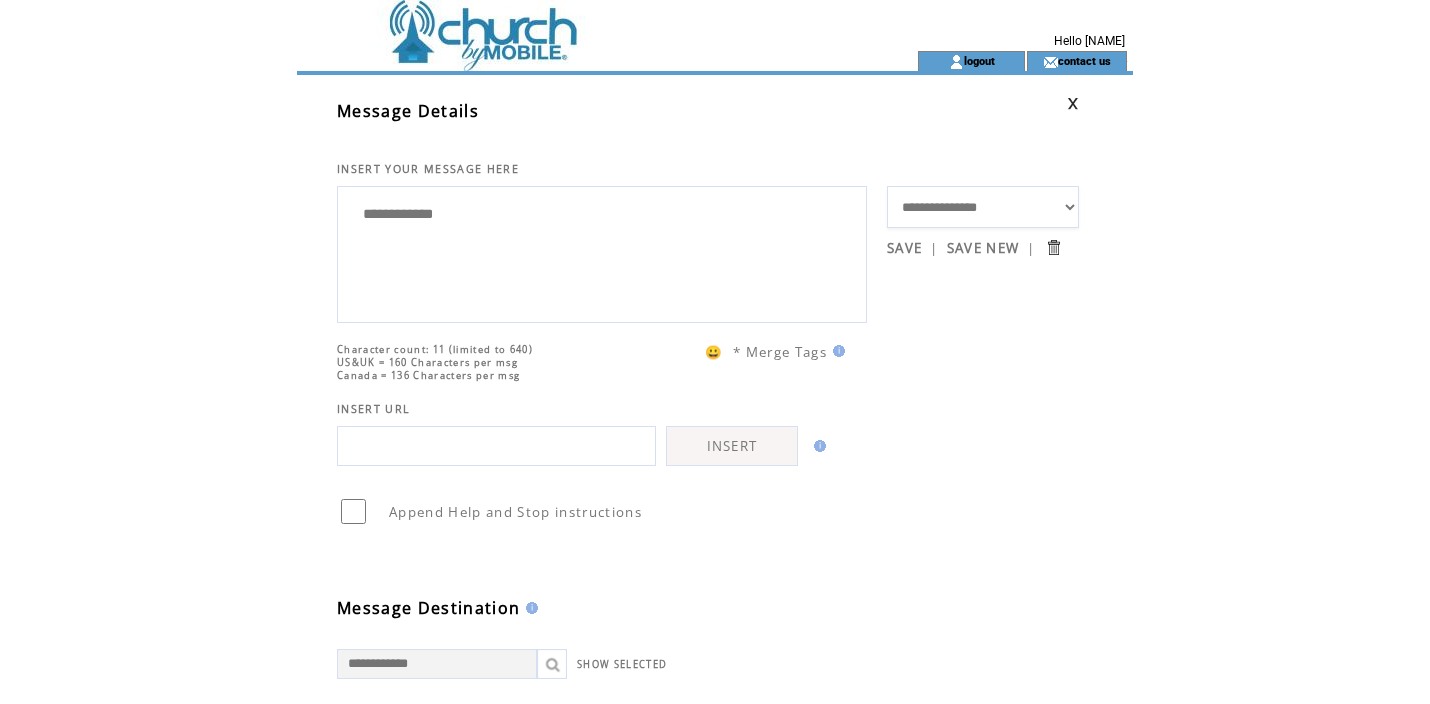 paste on "**********" 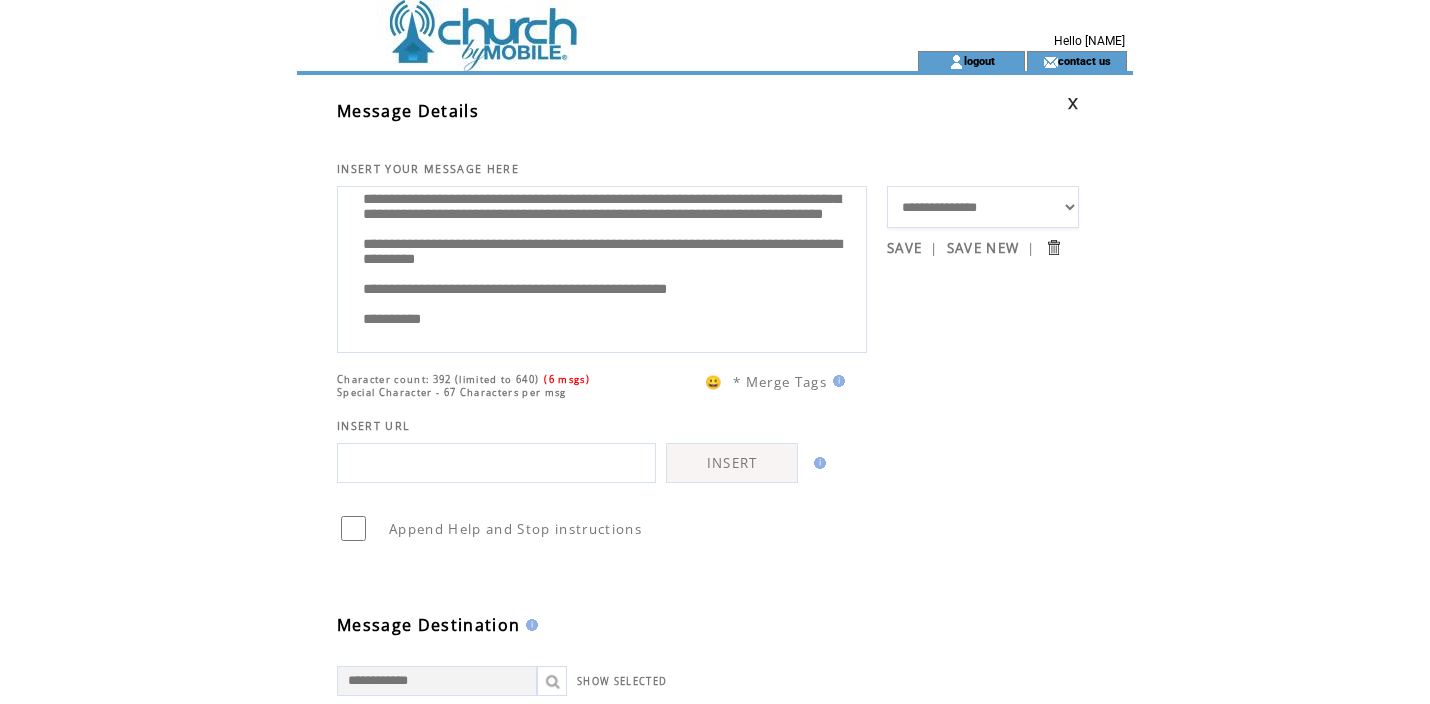 scroll, scrollTop: 0, scrollLeft: 0, axis: both 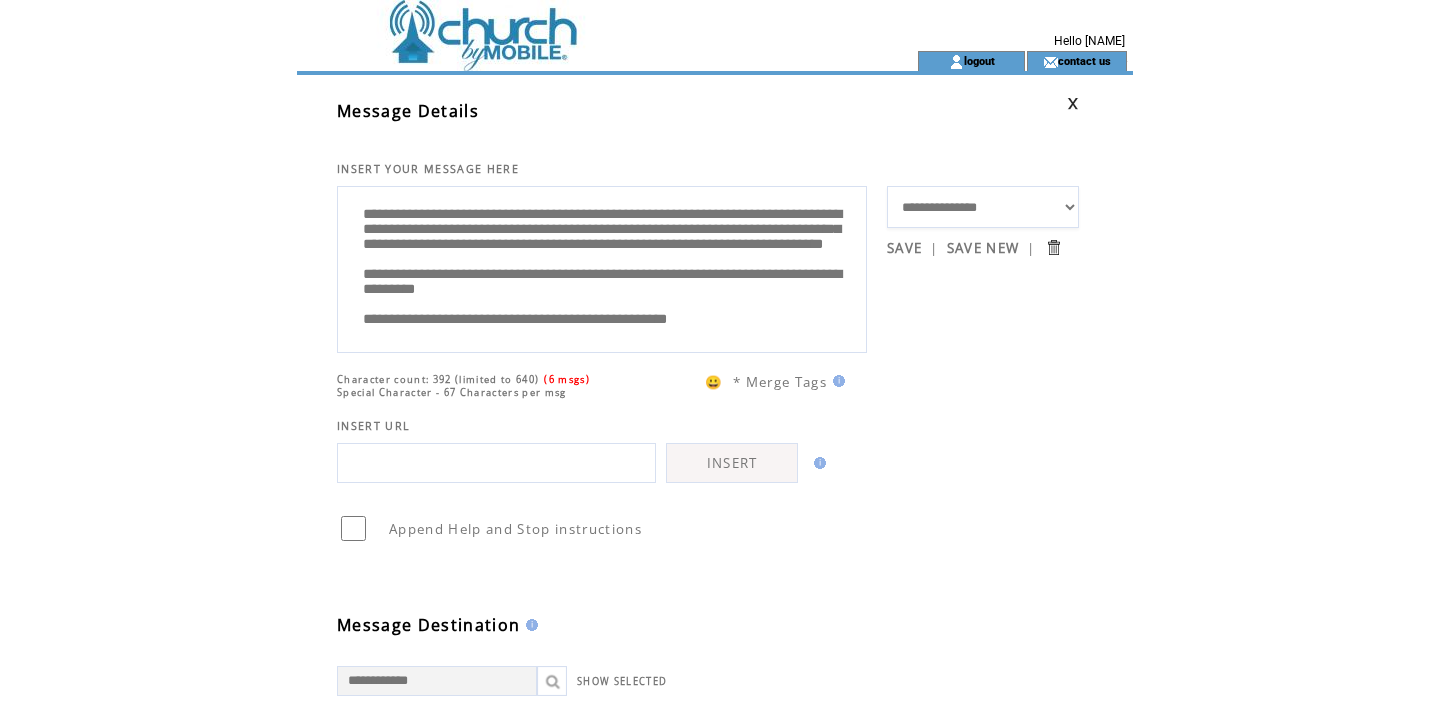 drag, startPoint x: 713, startPoint y: 218, endPoint x: 804, endPoint y: 216, distance: 91.02197 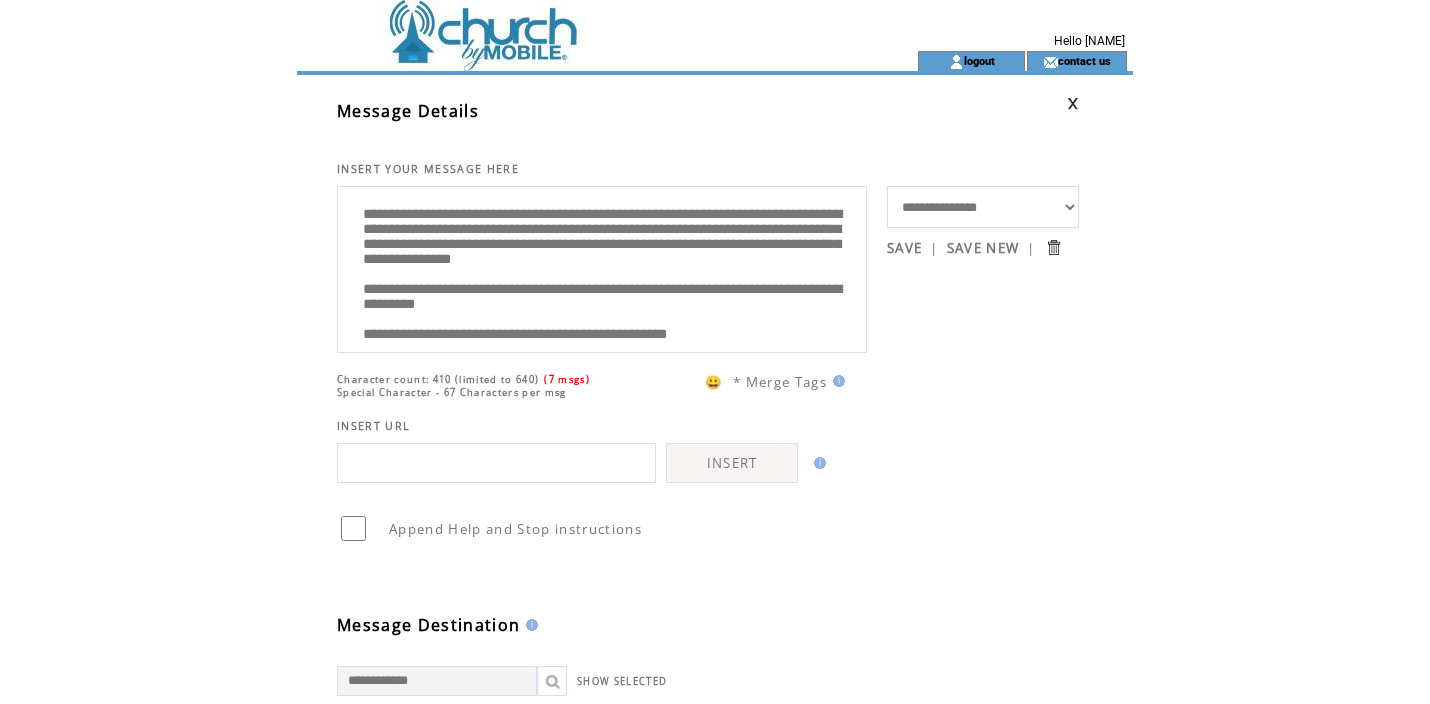 click on "**********" at bounding box center (602, 267) 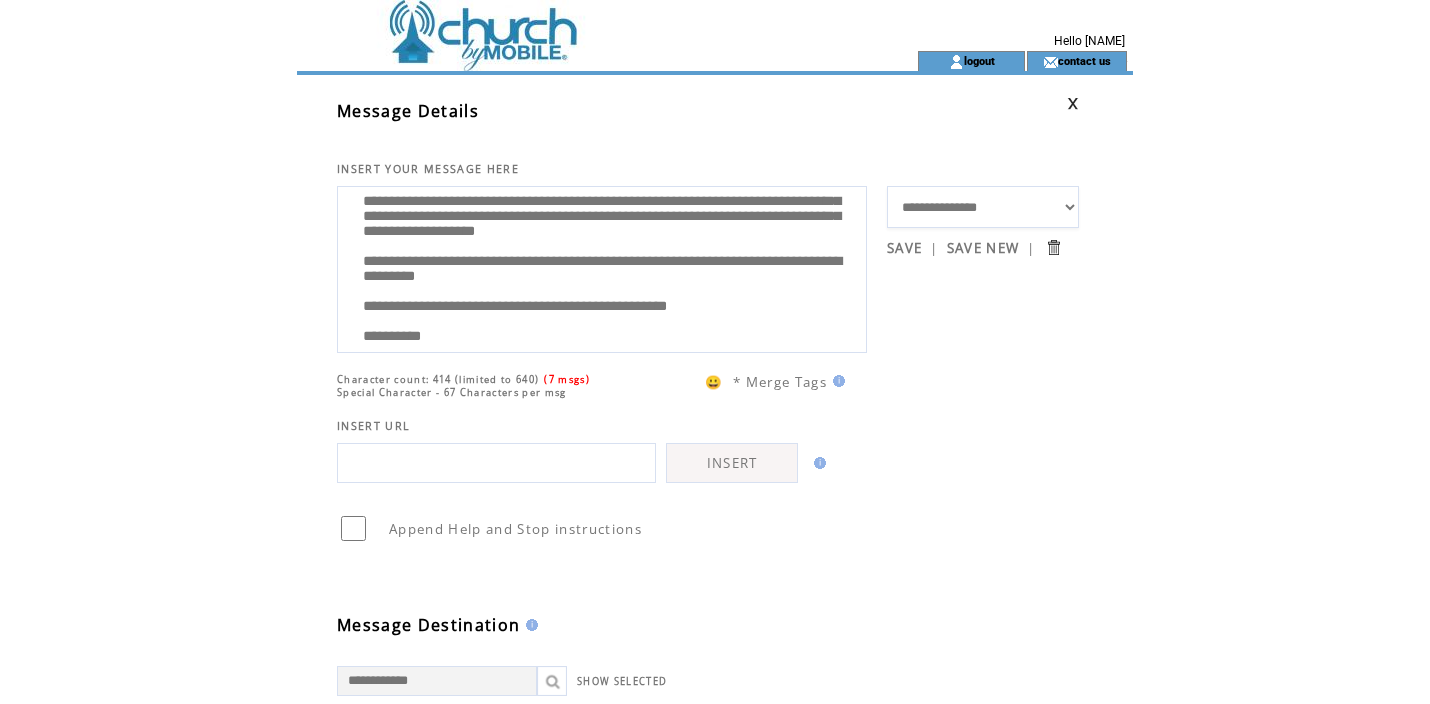scroll, scrollTop: 34, scrollLeft: 0, axis: vertical 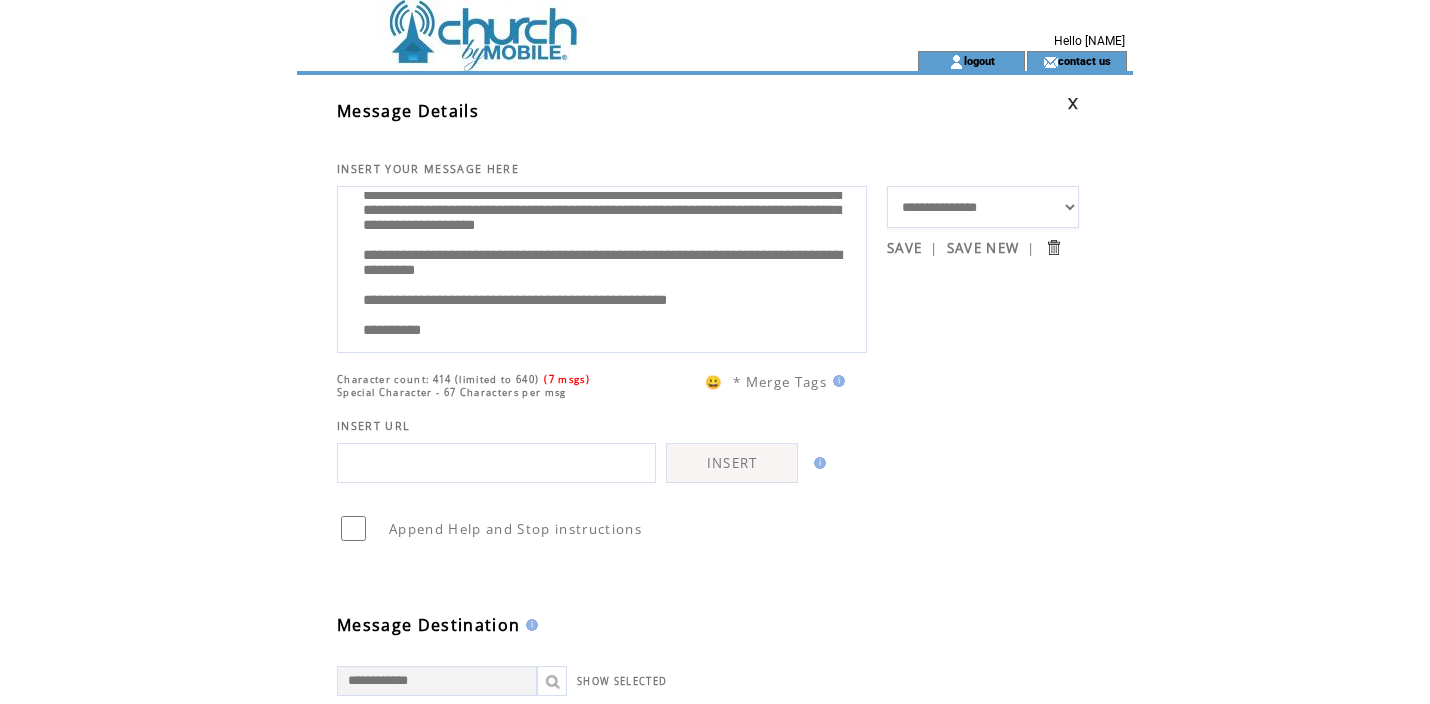 click on "**********" at bounding box center [602, 267] 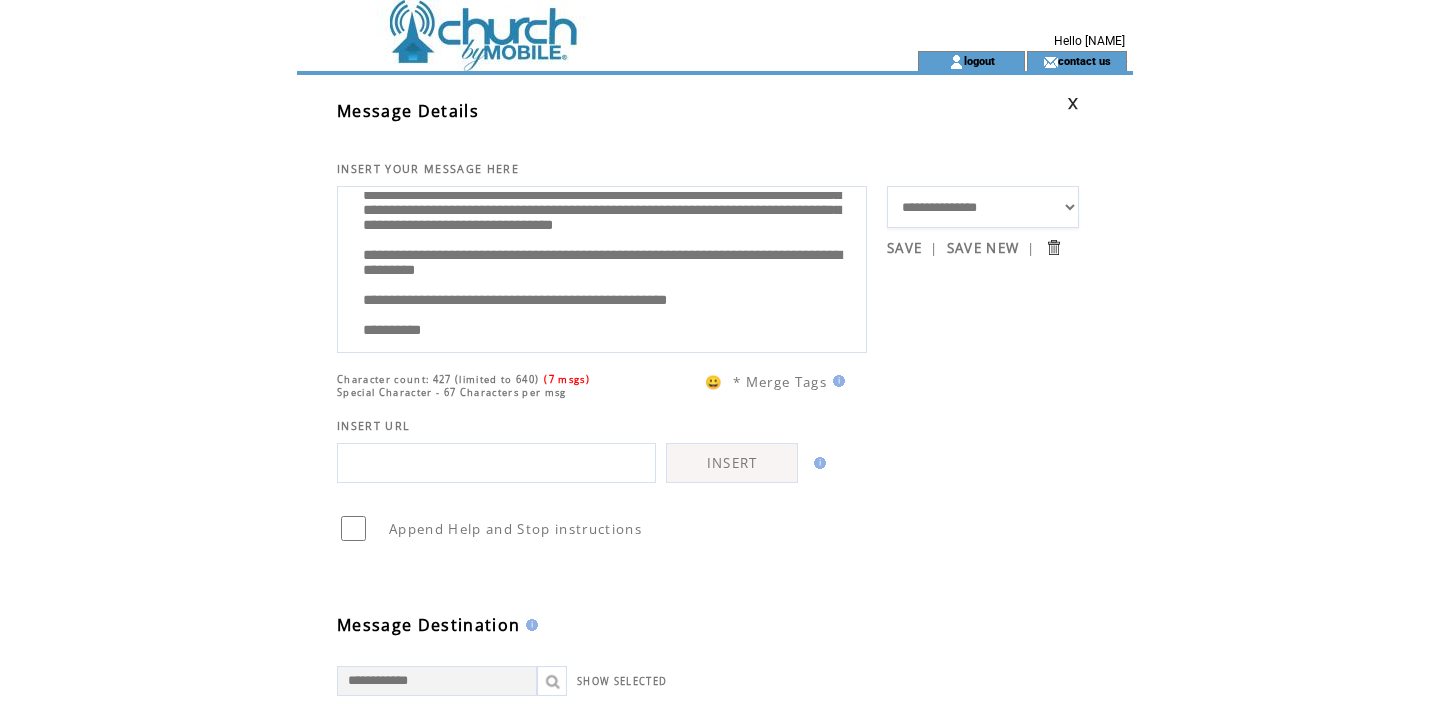 click on "**********" at bounding box center (602, 267) 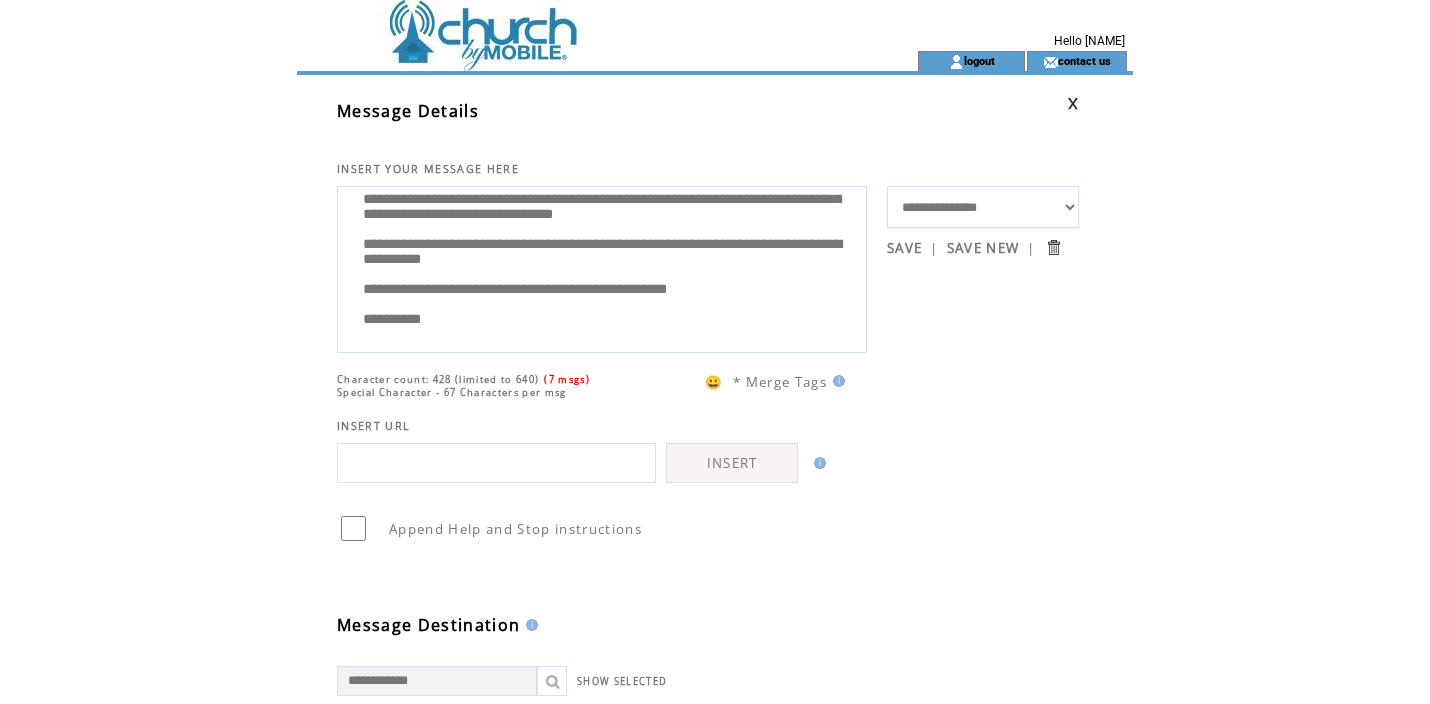 scroll, scrollTop: 127, scrollLeft: 0, axis: vertical 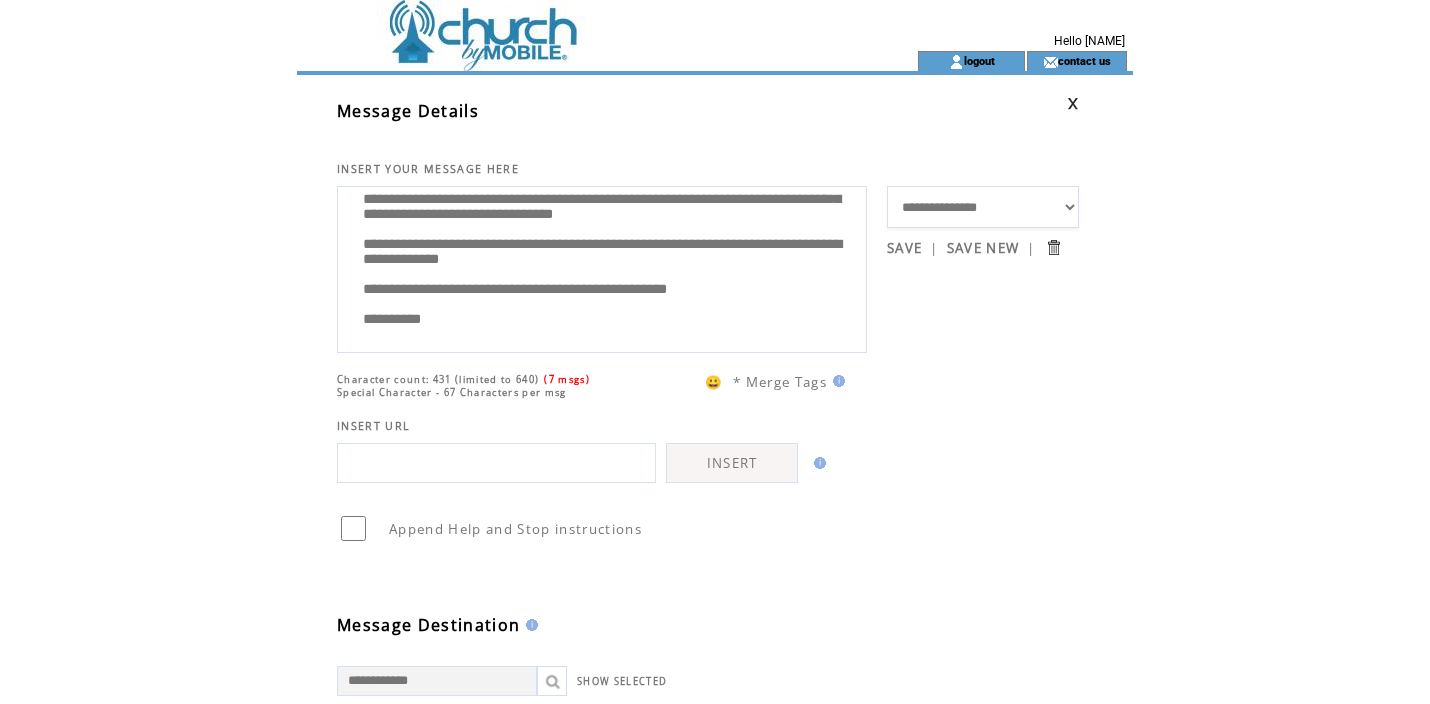 click on "**********" at bounding box center (602, 267) 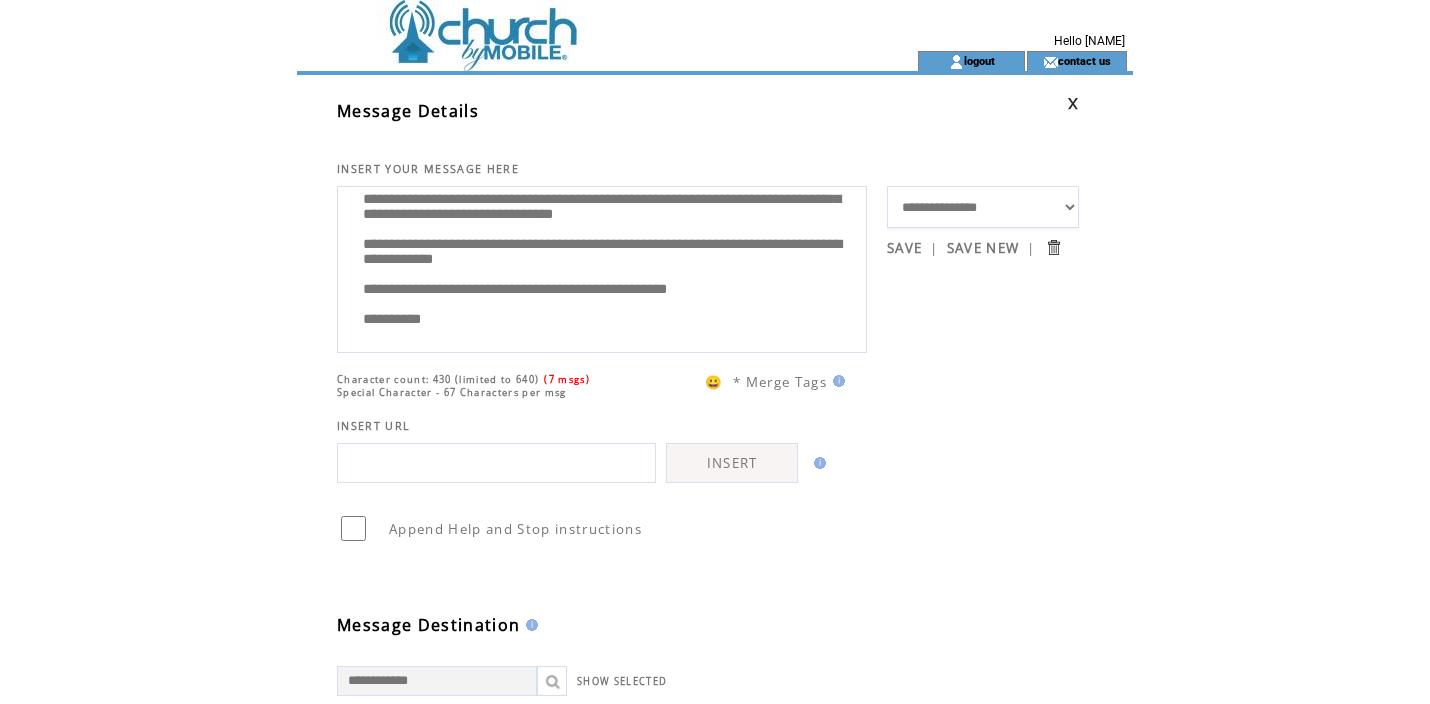 scroll, scrollTop: 140, scrollLeft: 0, axis: vertical 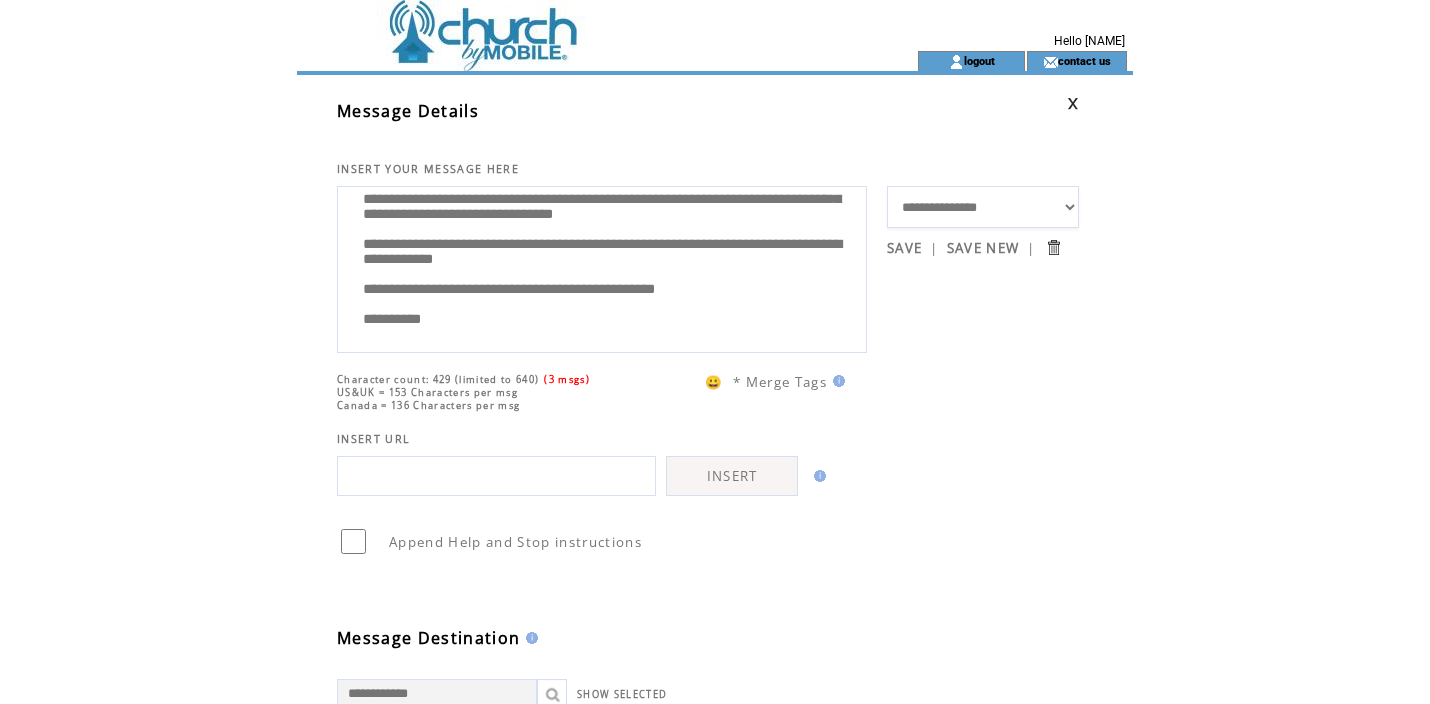 click on "**********" at bounding box center (602, 267) 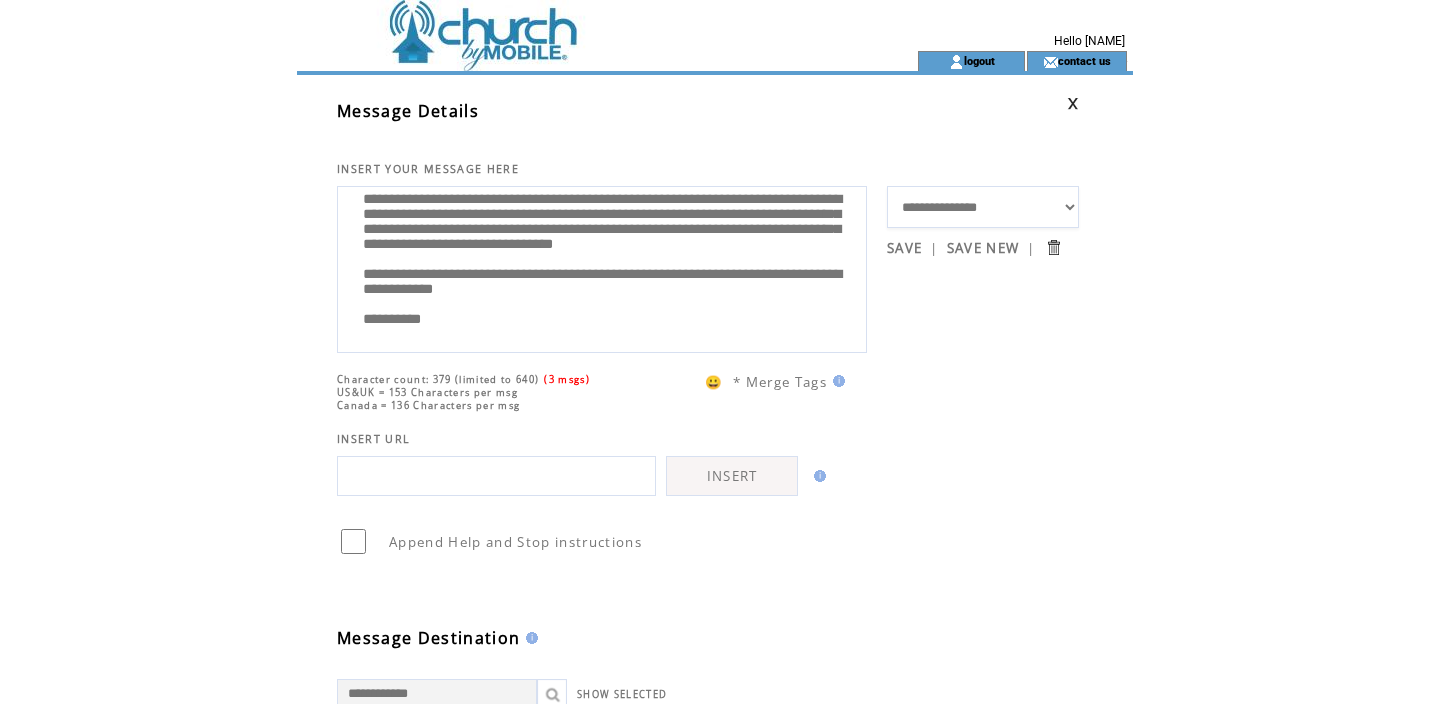 scroll, scrollTop: 100, scrollLeft: 0, axis: vertical 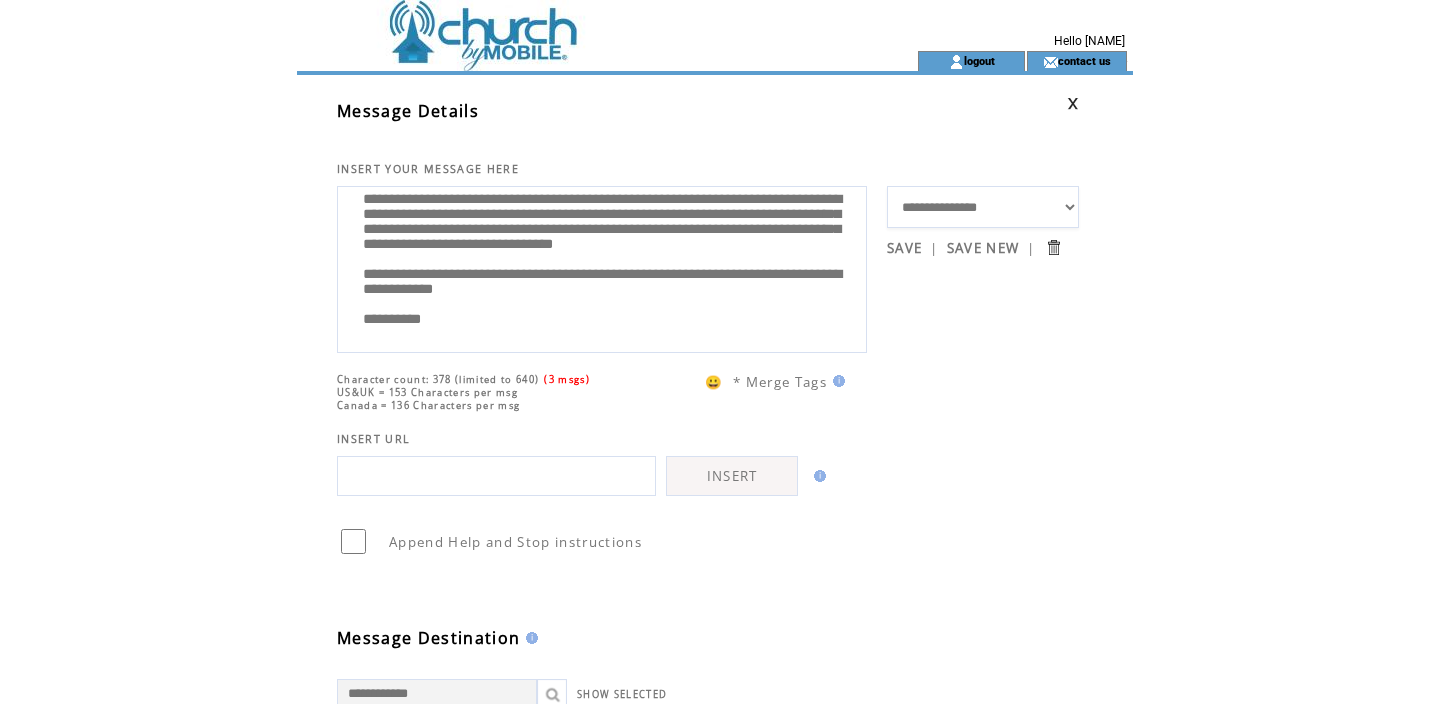 click on "**********" at bounding box center [602, 267] 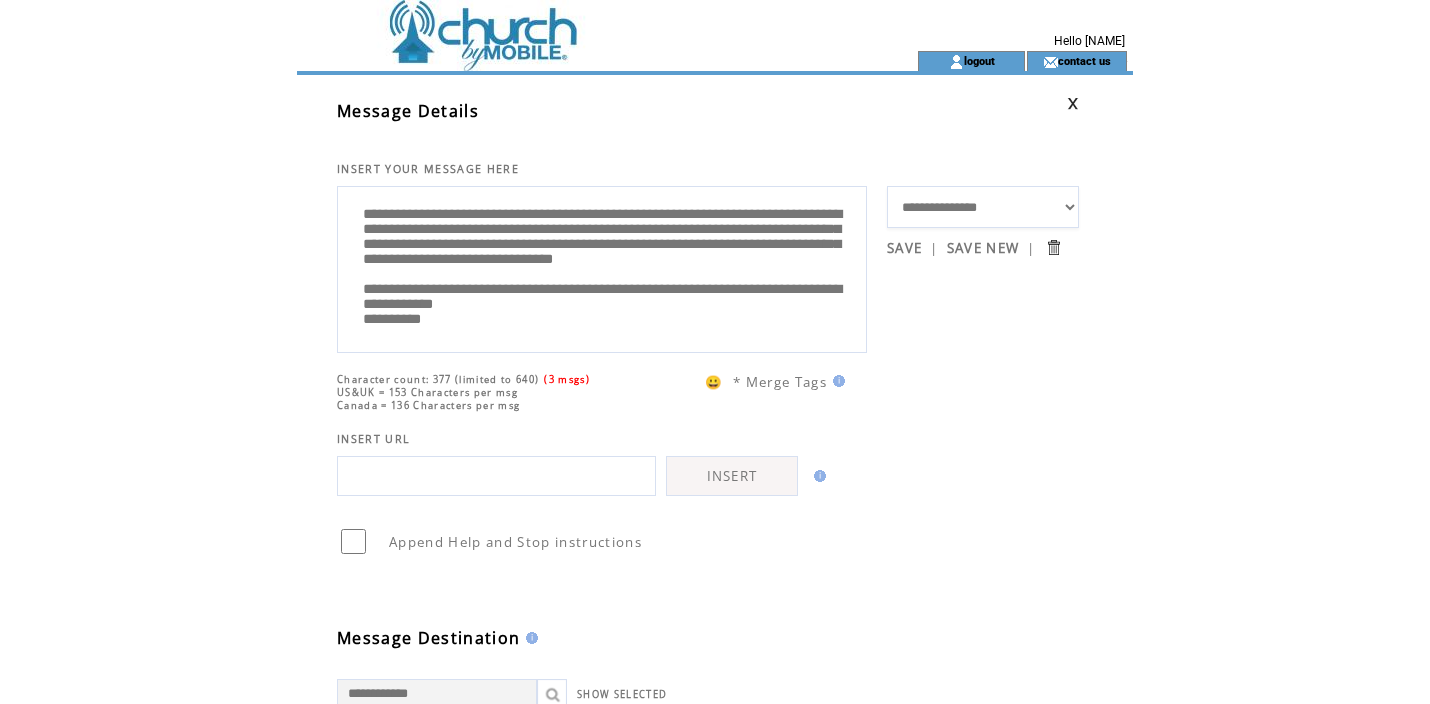 scroll, scrollTop: 80, scrollLeft: 0, axis: vertical 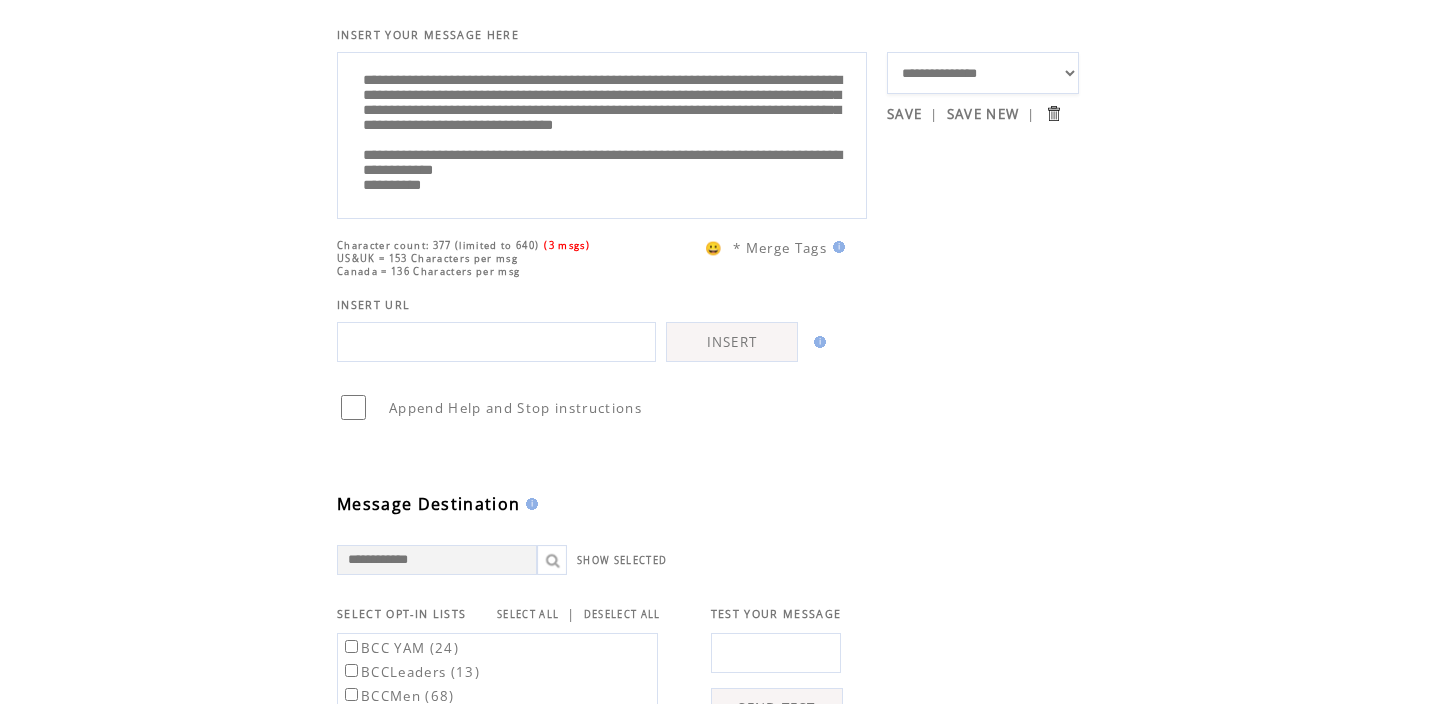click on "**********" at bounding box center (602, 133) 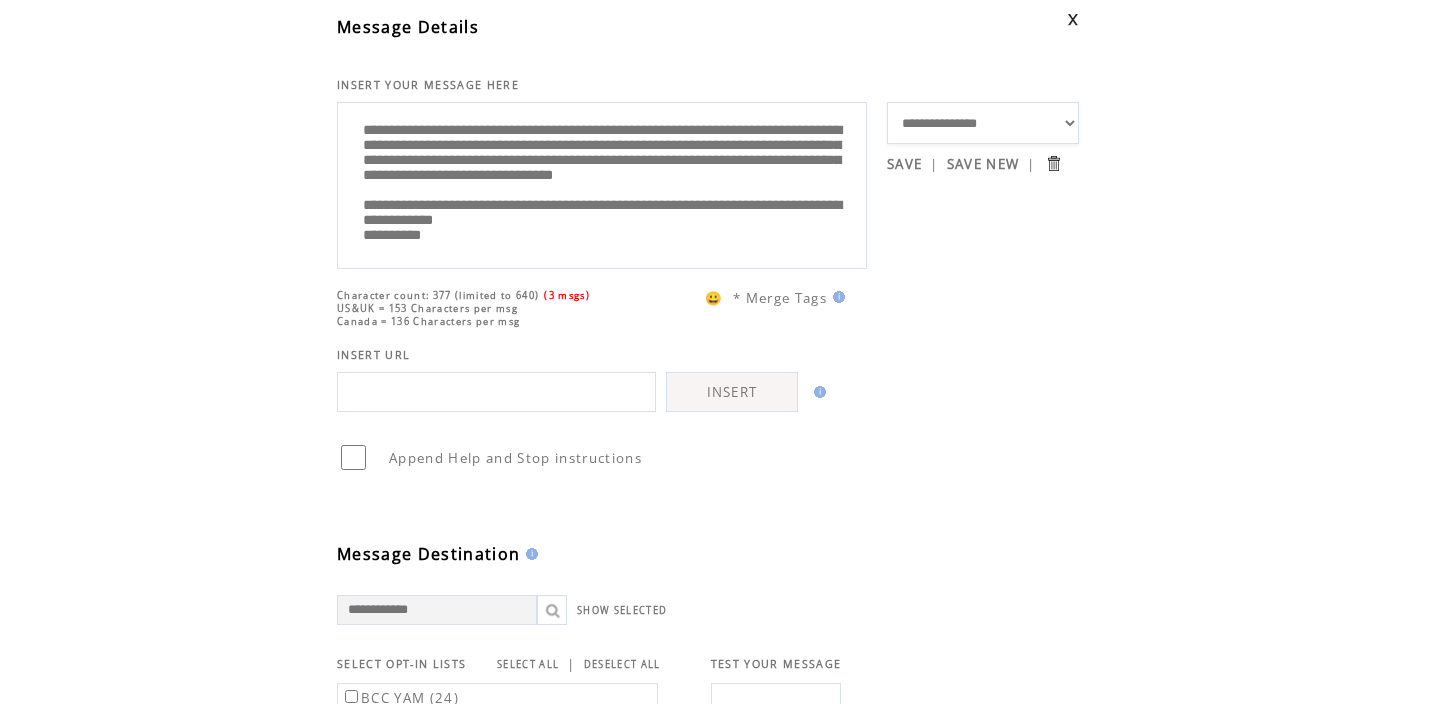 scroll, scrollTop: 0, scrollLeft: 0, axis: both 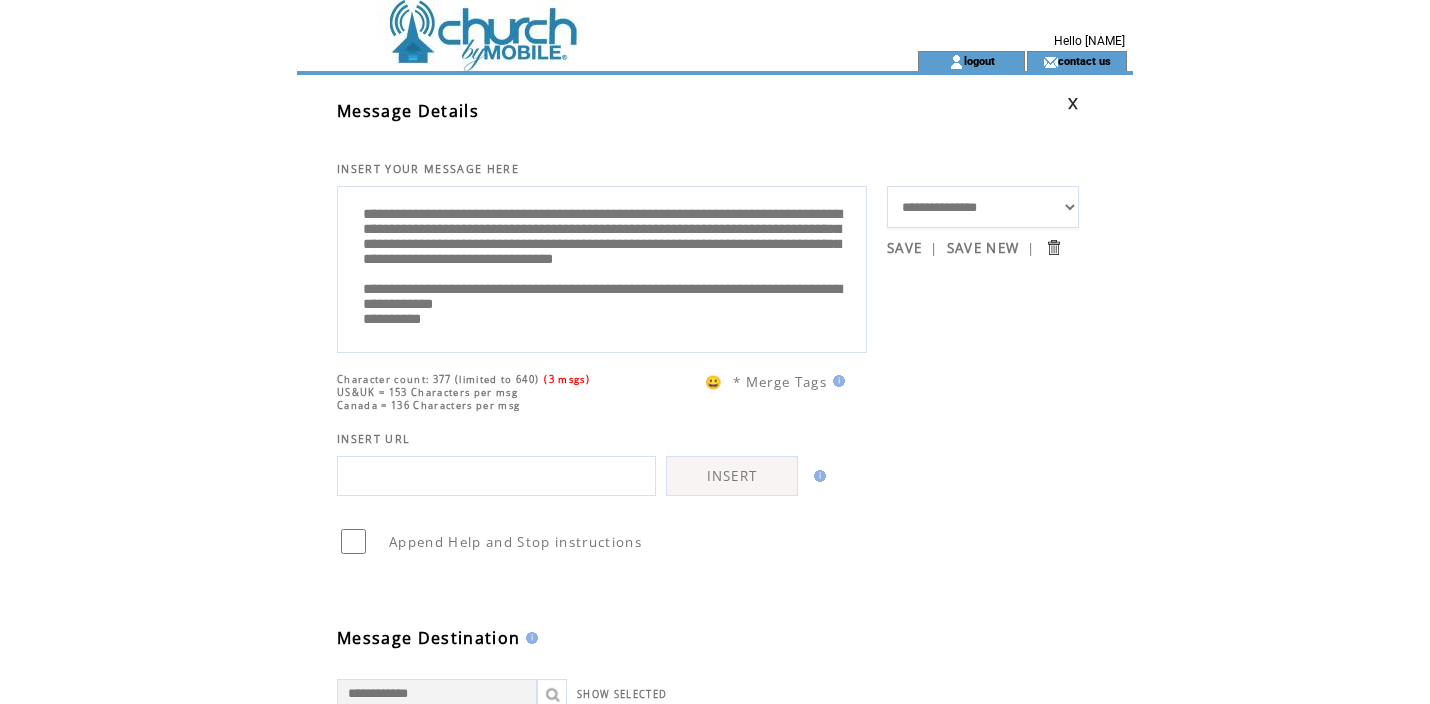 drag, startPoint x: 485, startPoint y: 199, endPoint x: 260, endPoint y: 1, distance: 299.71487 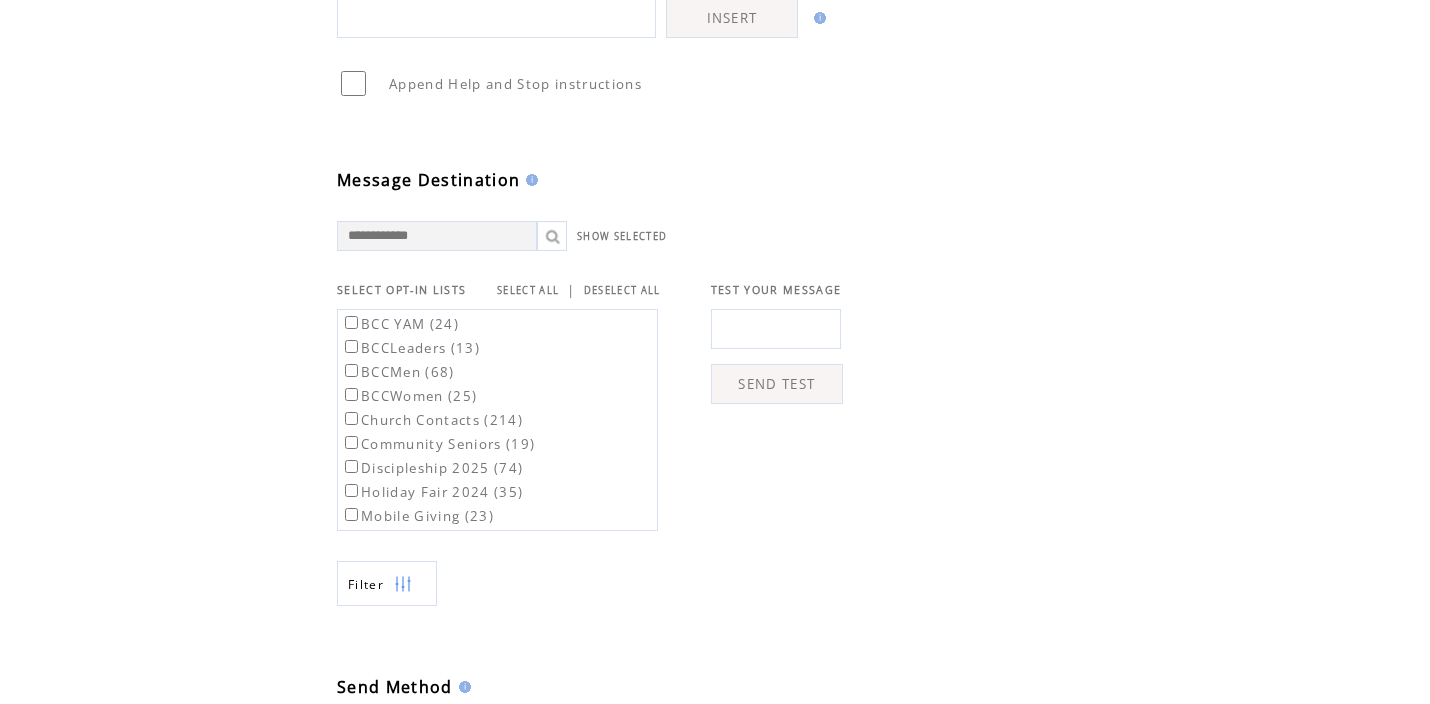 scroll, scrollTop: 468, scrollLeft: 0, axis: vertical 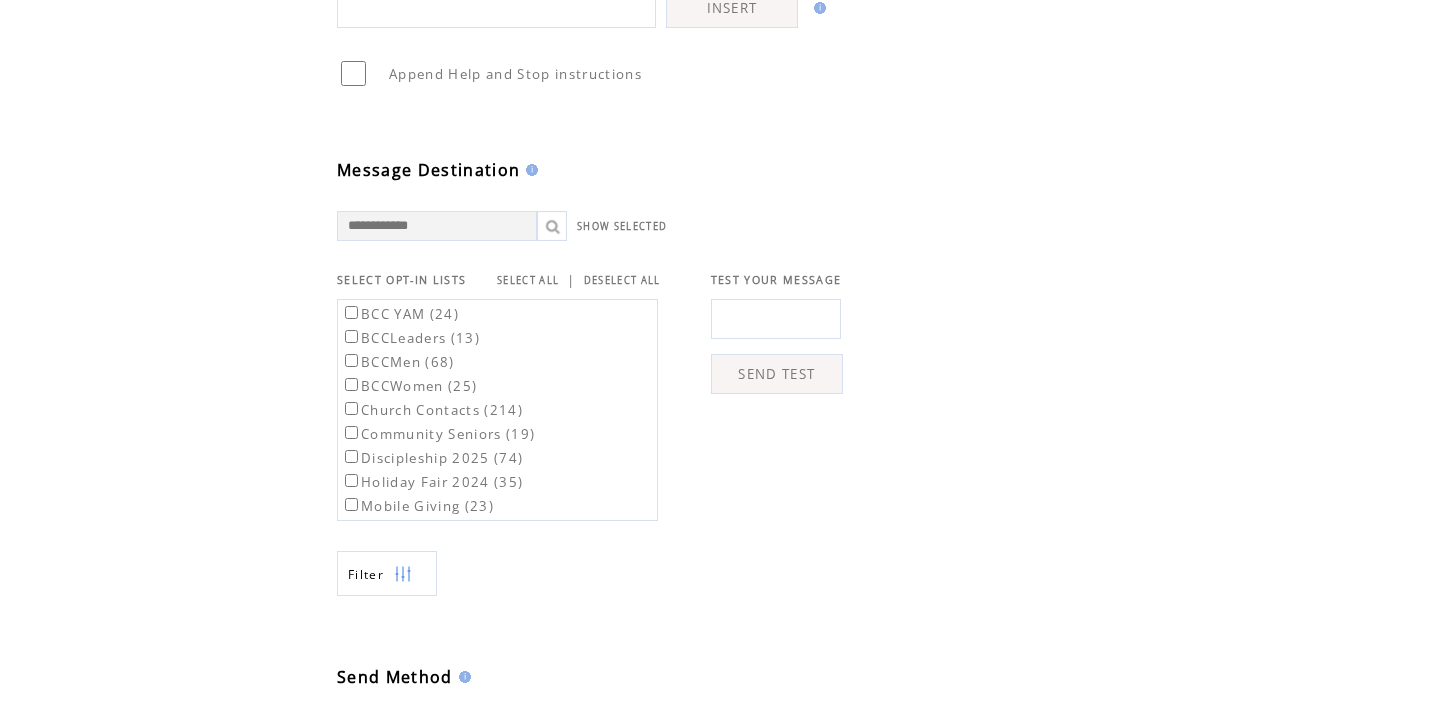 type on "**********" 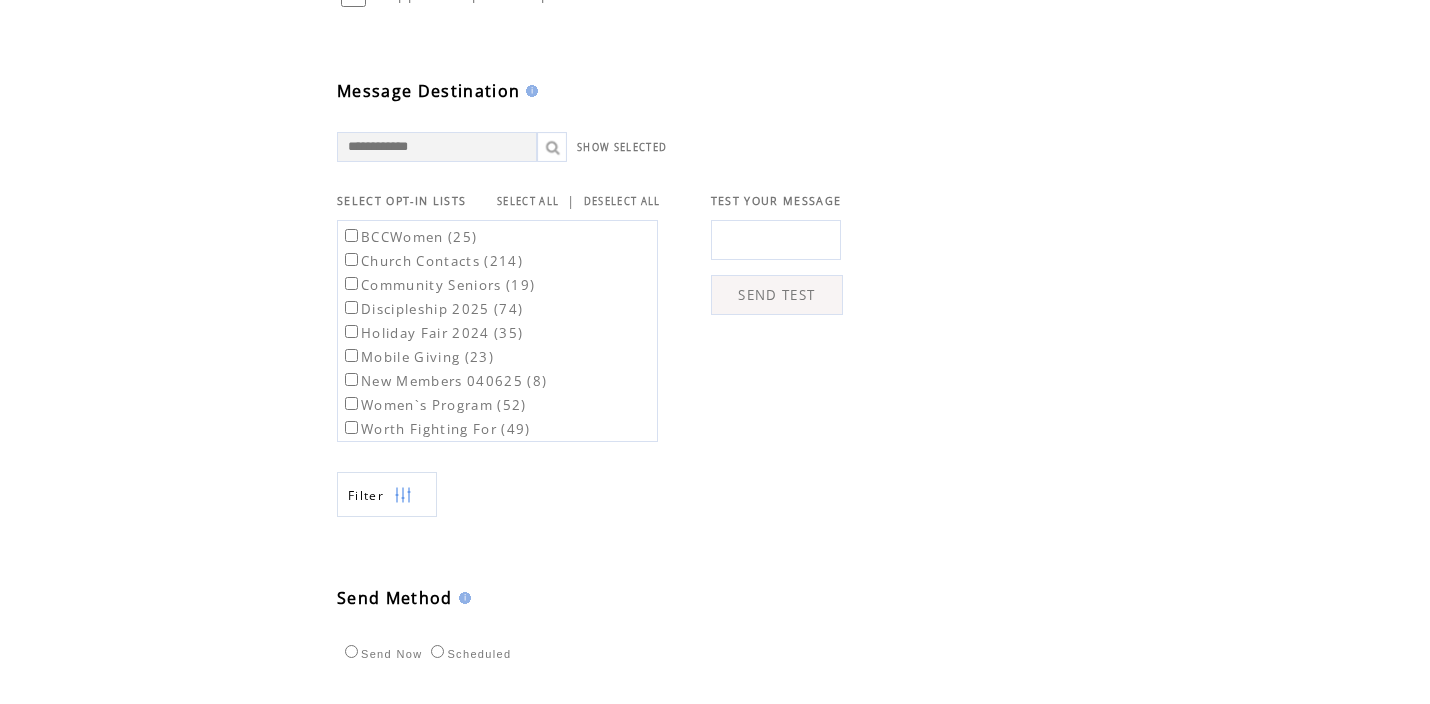 scroll, scrollTop: 737, scrollLeft: 0, axis: vertical 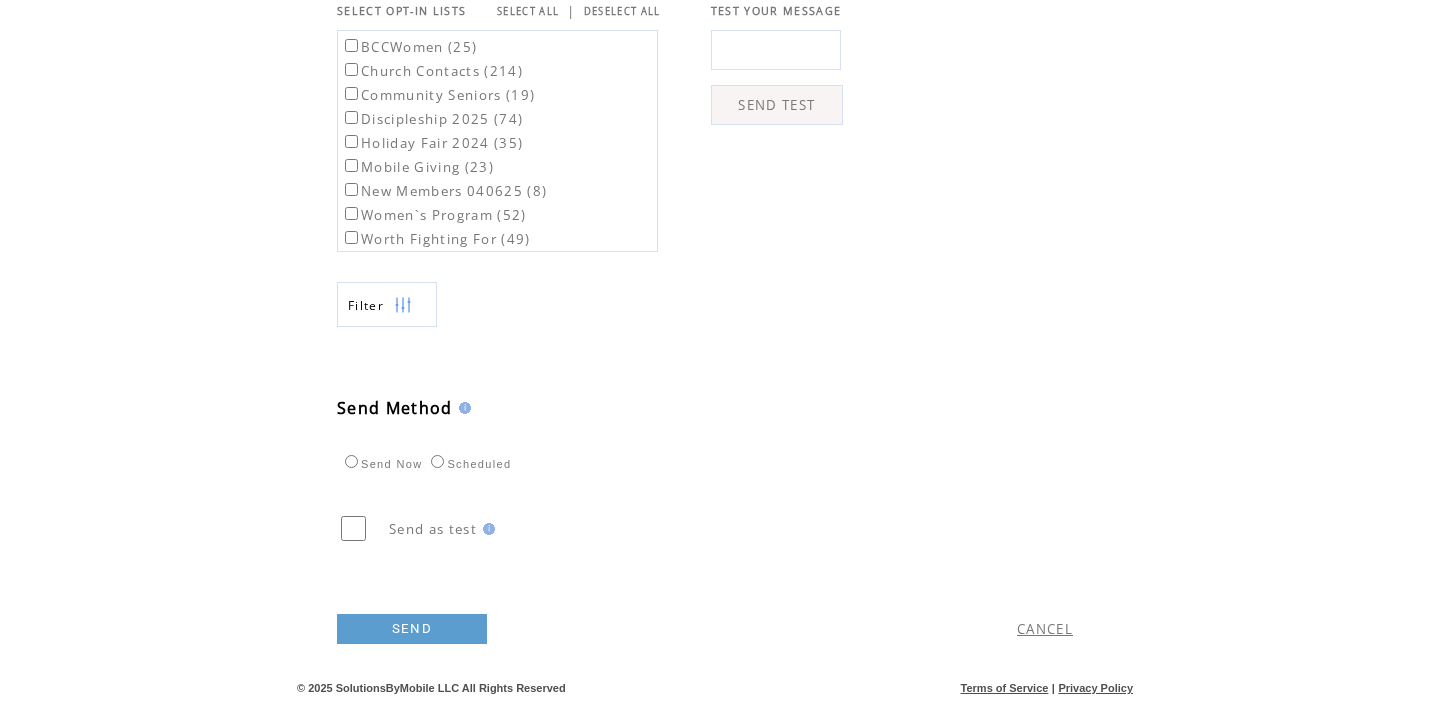 click on "SEND" at bounding box center (412, 629) 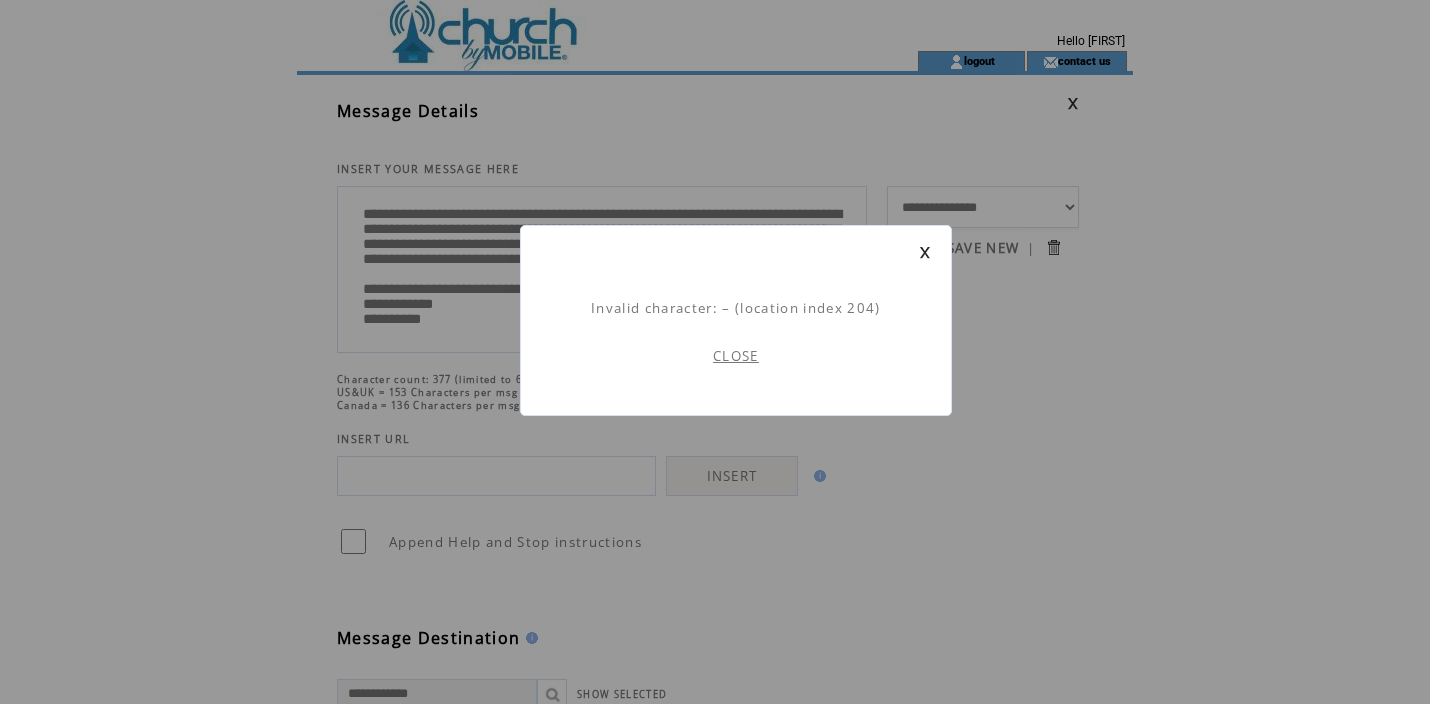 scroll, scrollTop: 1, scrollLeft: 0, axis: vertical 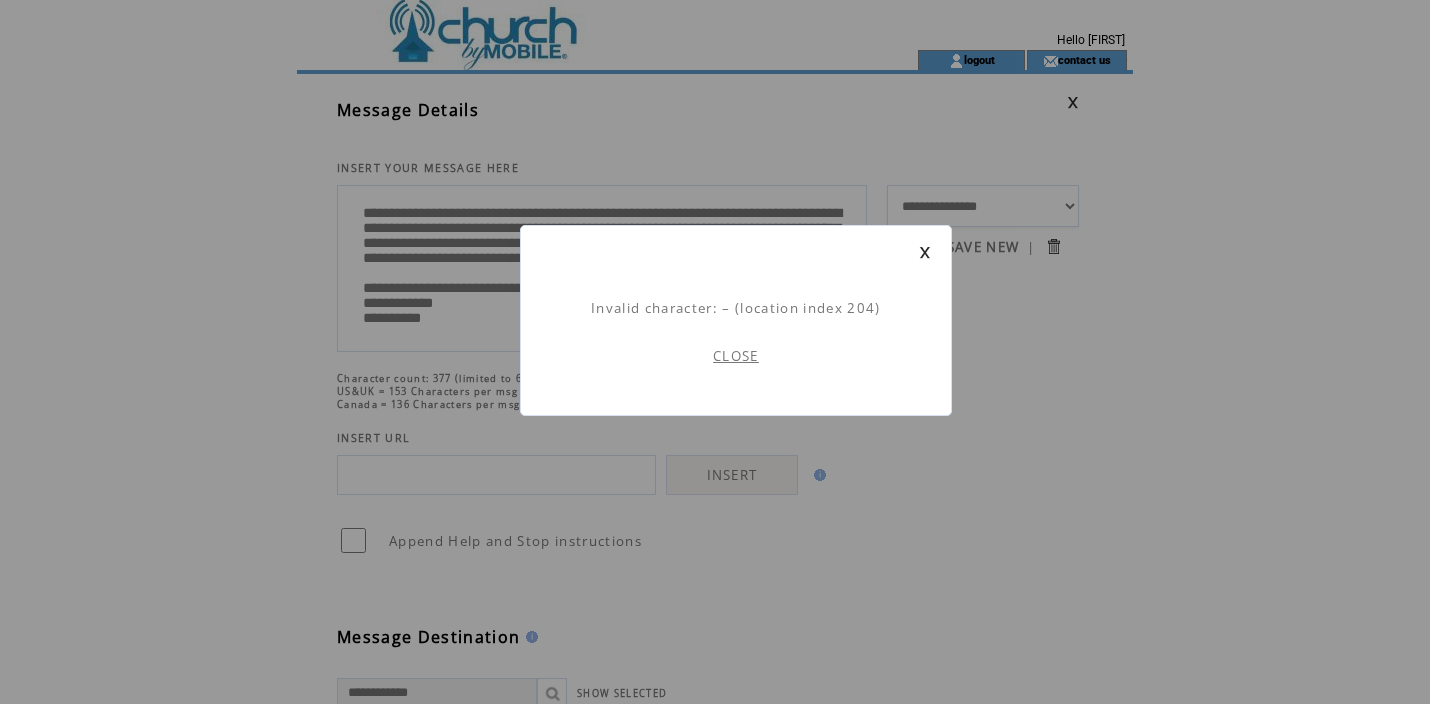click on "CLOSE" at bounding box center [736, 356] 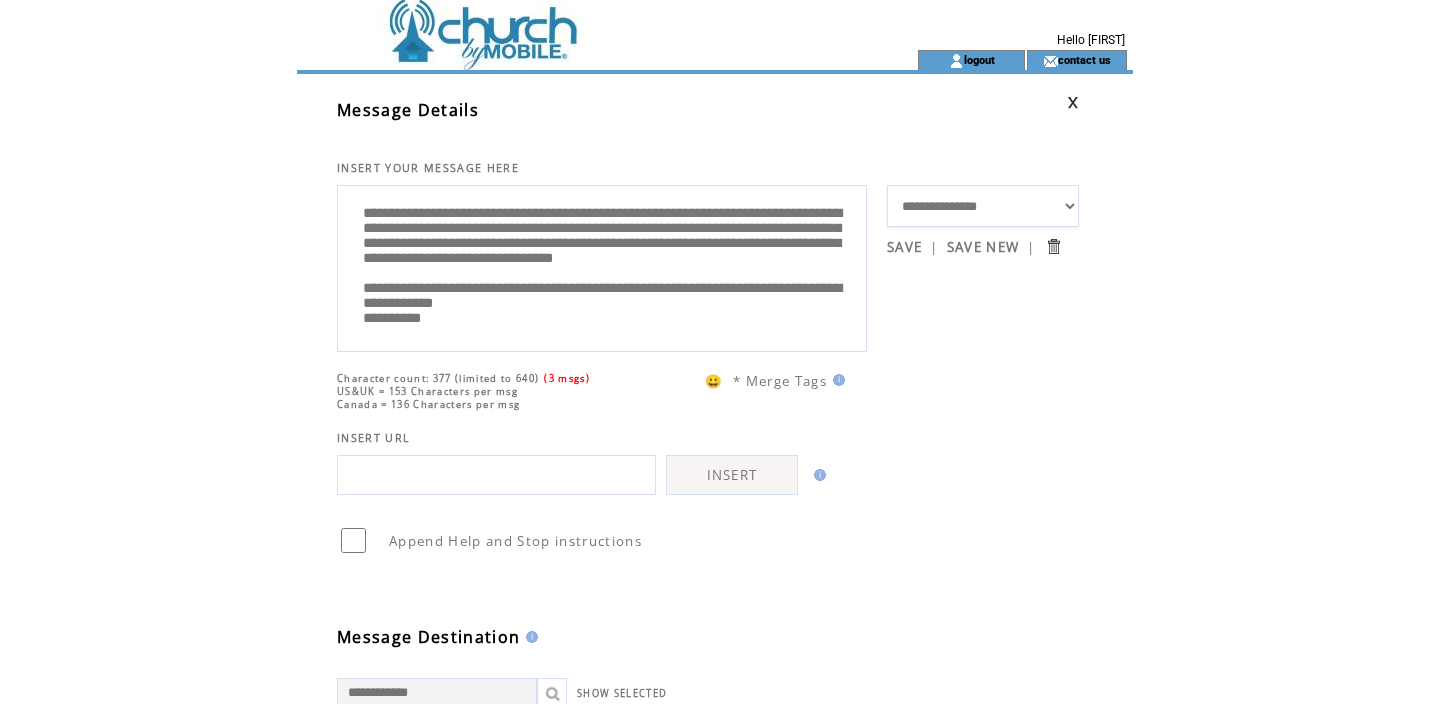 scroll, scrollTop: 0, scrollLeft: 0, axis: both 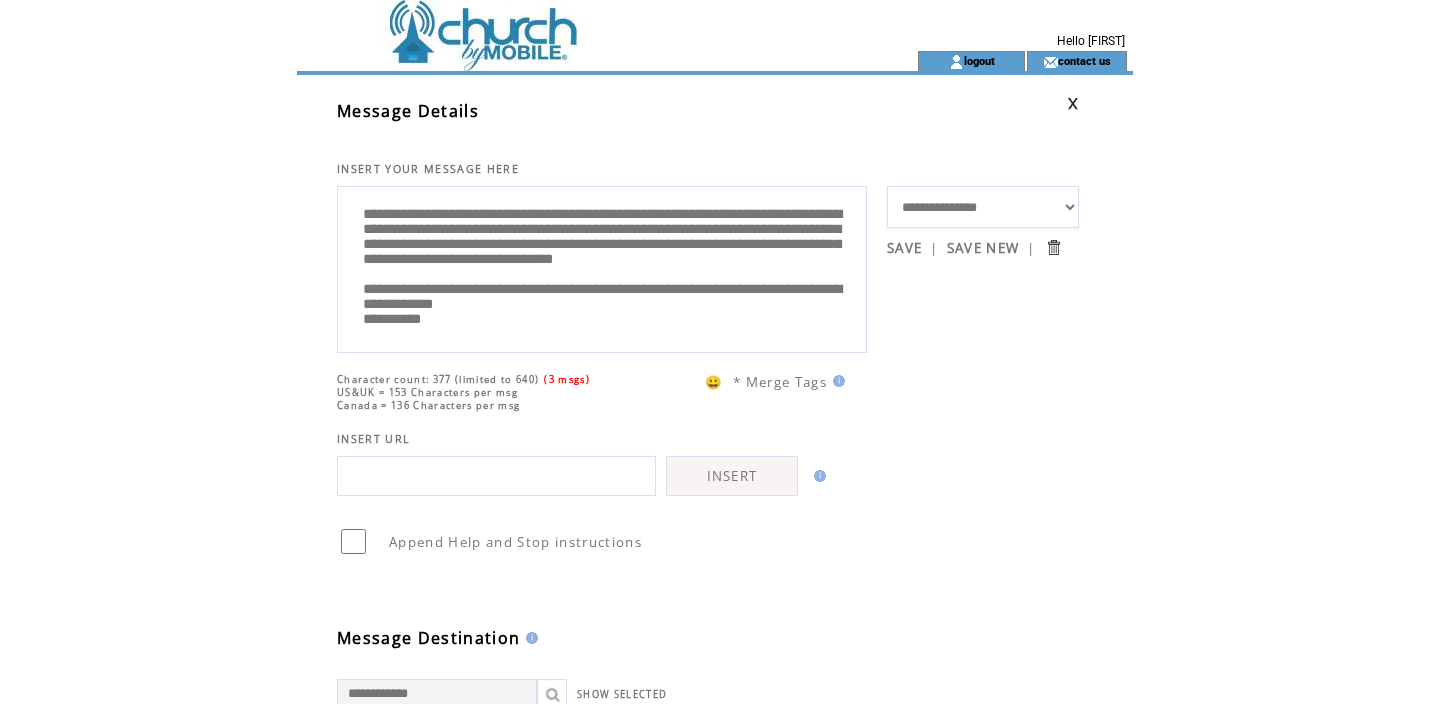click on "**********" at bounding box center (602, 267) 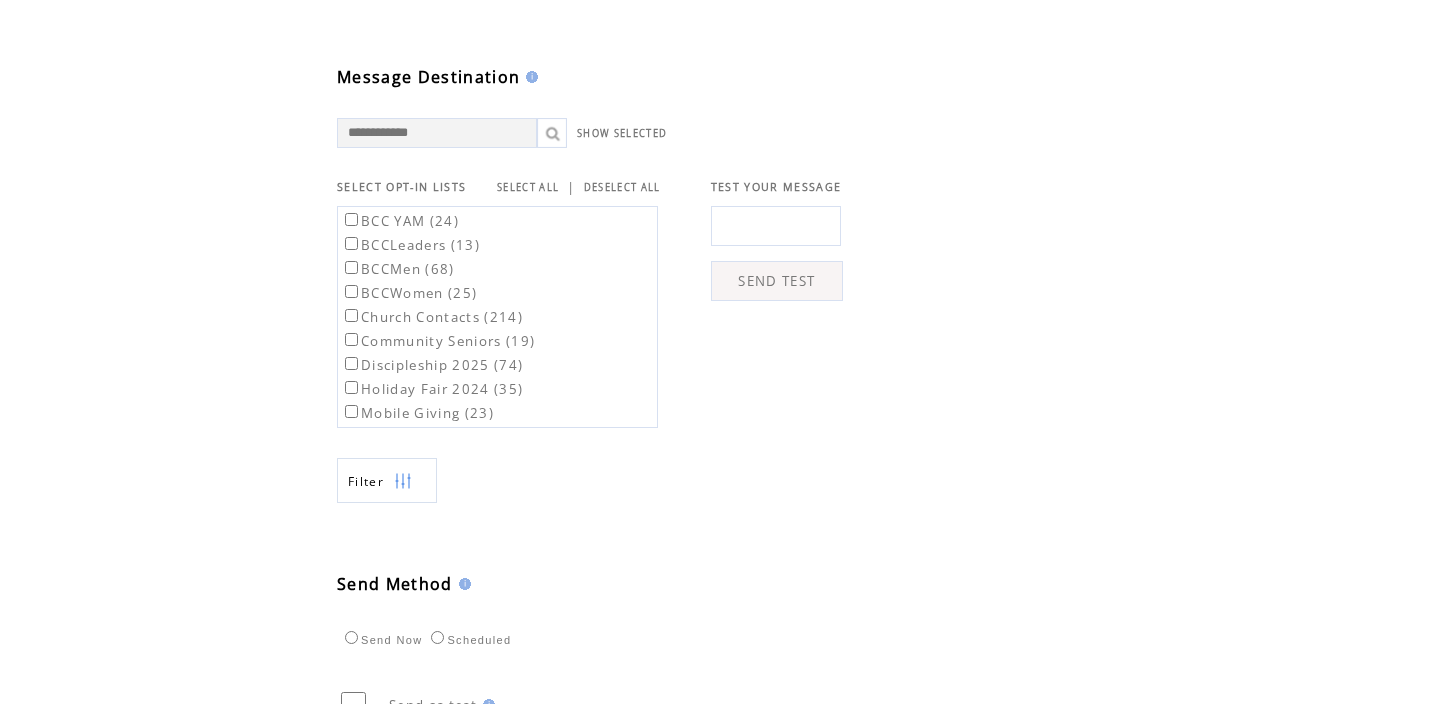 scroll, scrollTop: 730, scrollLeft: 0, axis: vertical 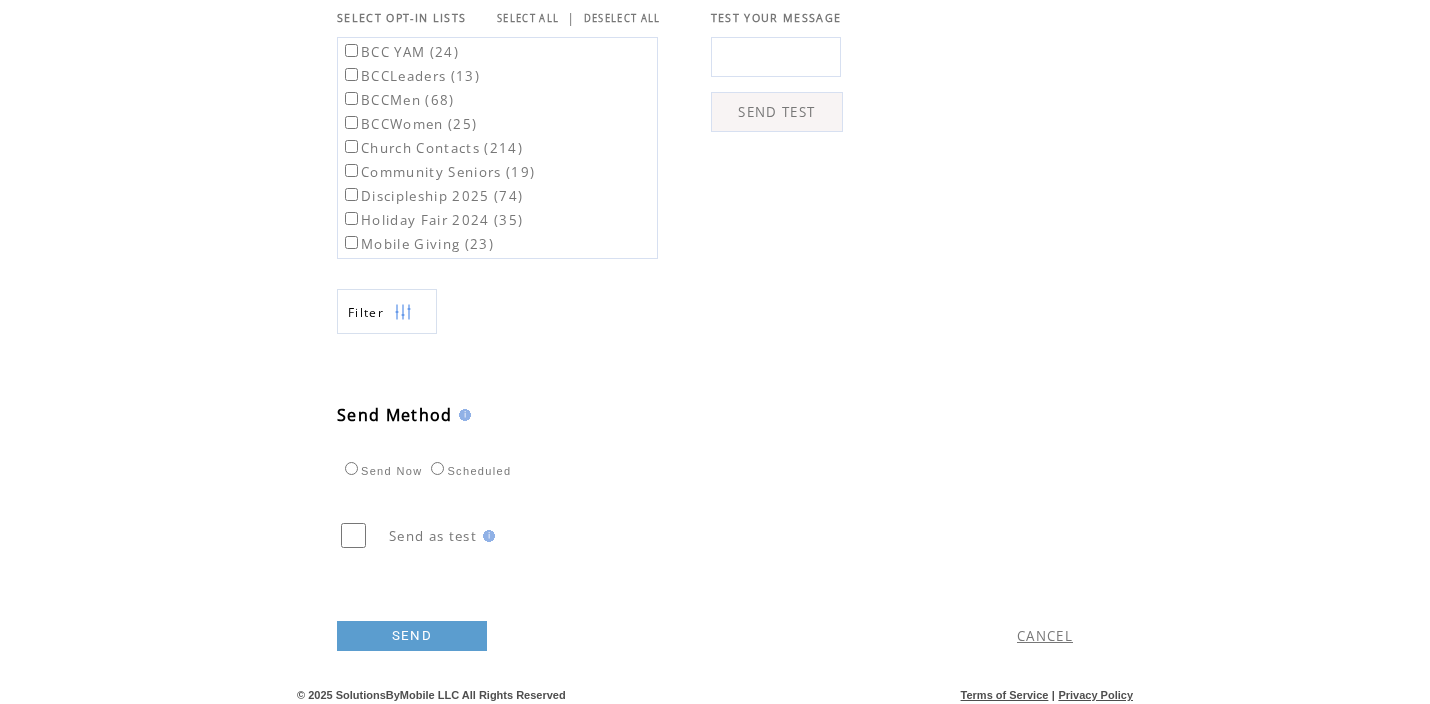 type on "**********" 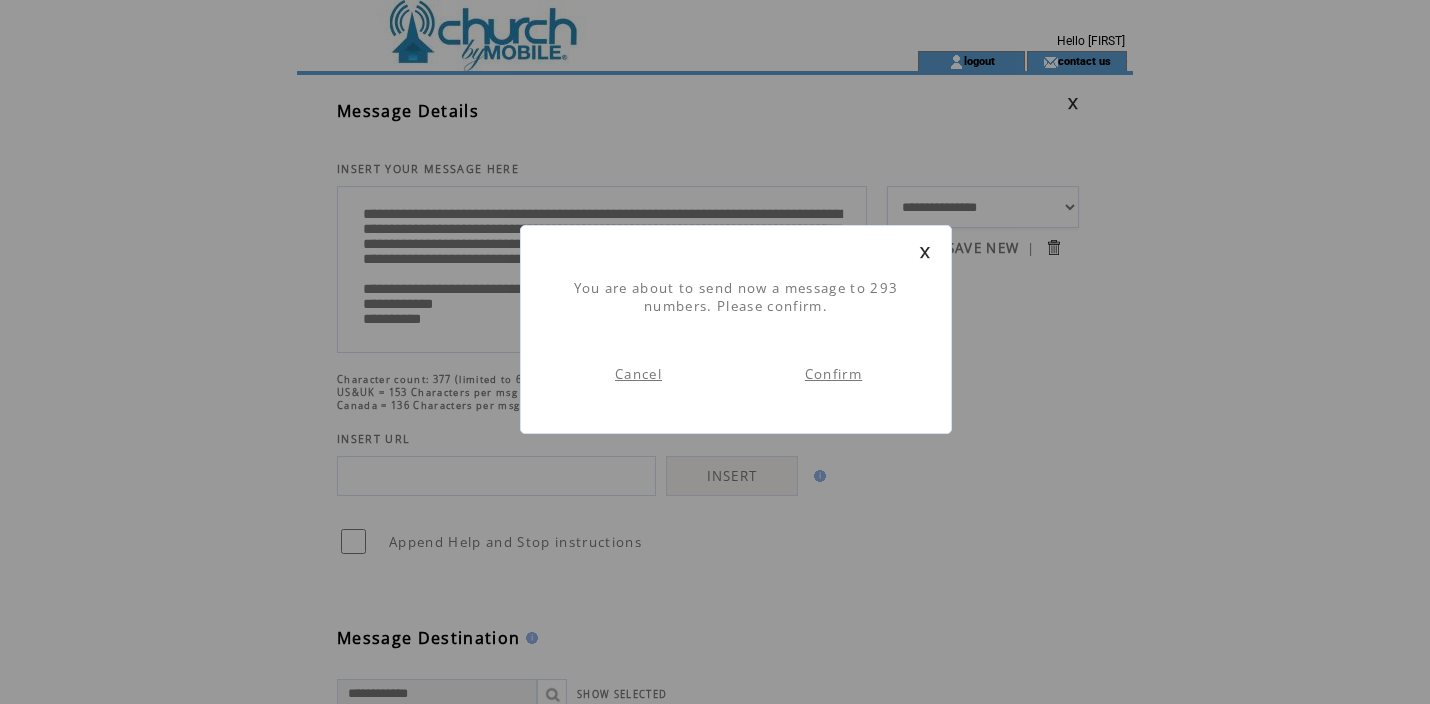 scroll, scrollTop: 1, scrollLeft: 0, axis: vertical 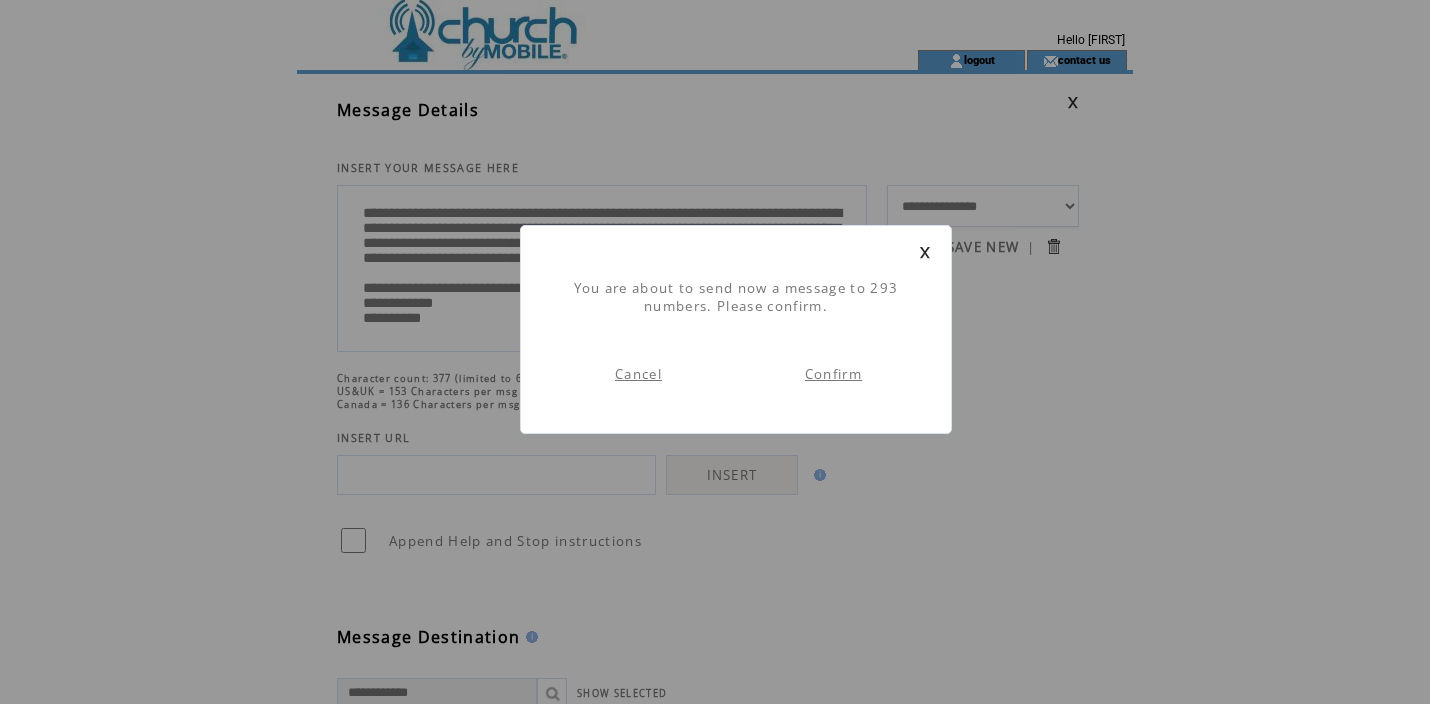 click on "Confirm" at bounding box center [833, 374] 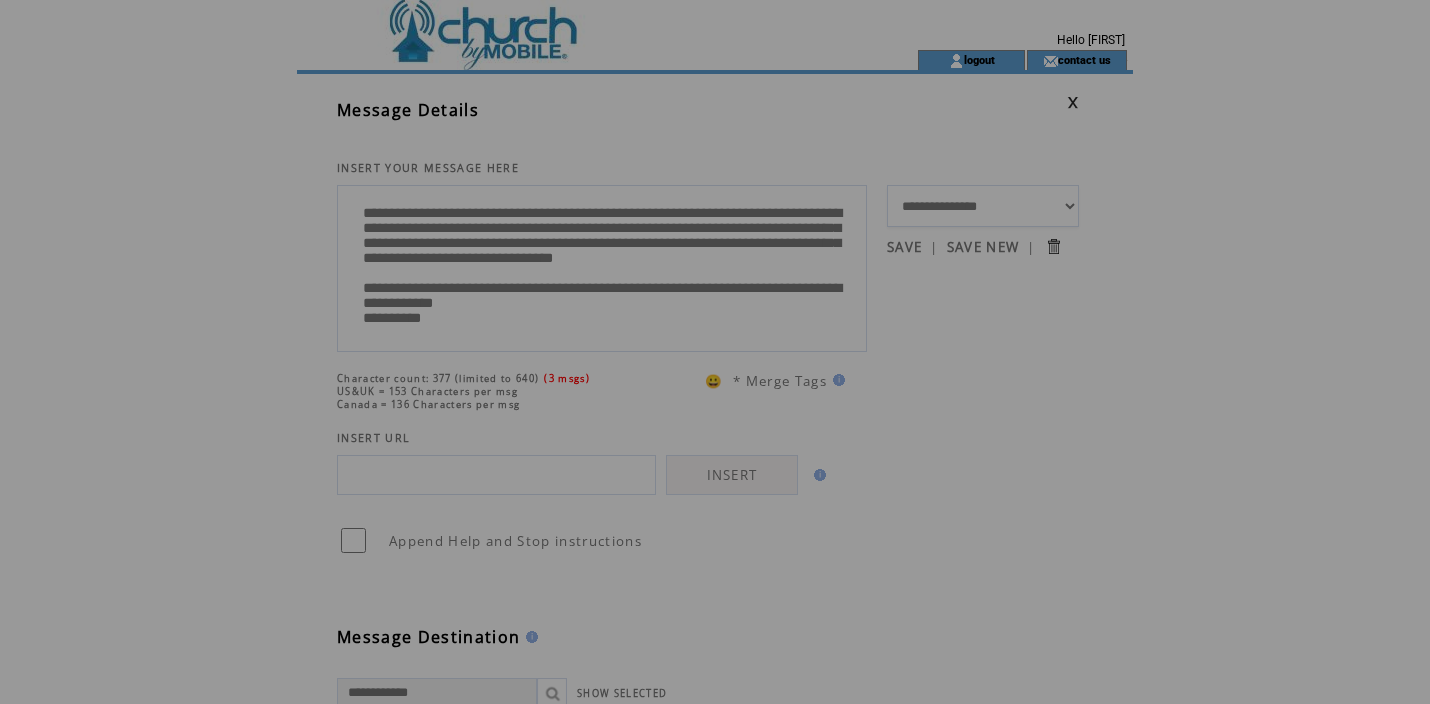 scroll, scrollTop: 0, scrollLeft: 0, axis: both 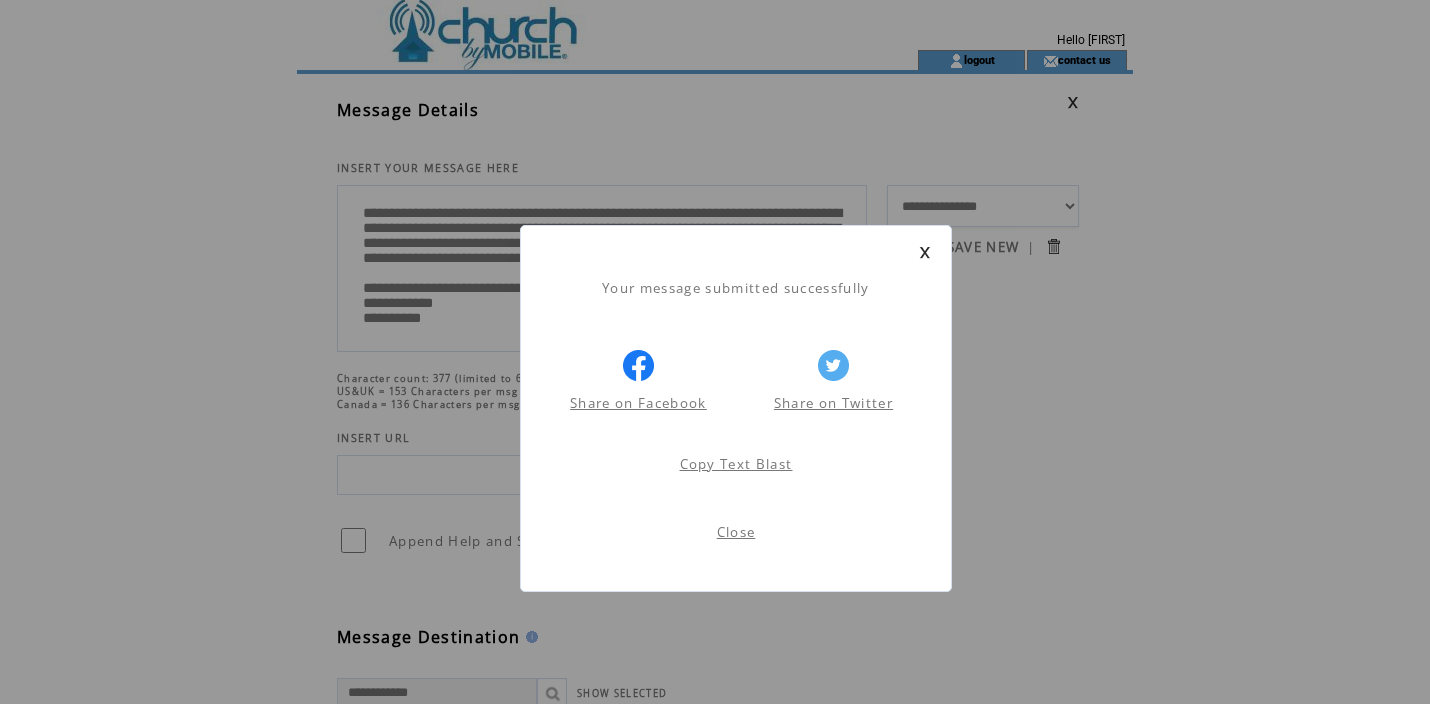 click on "Close" at bounding box center [736, 532] 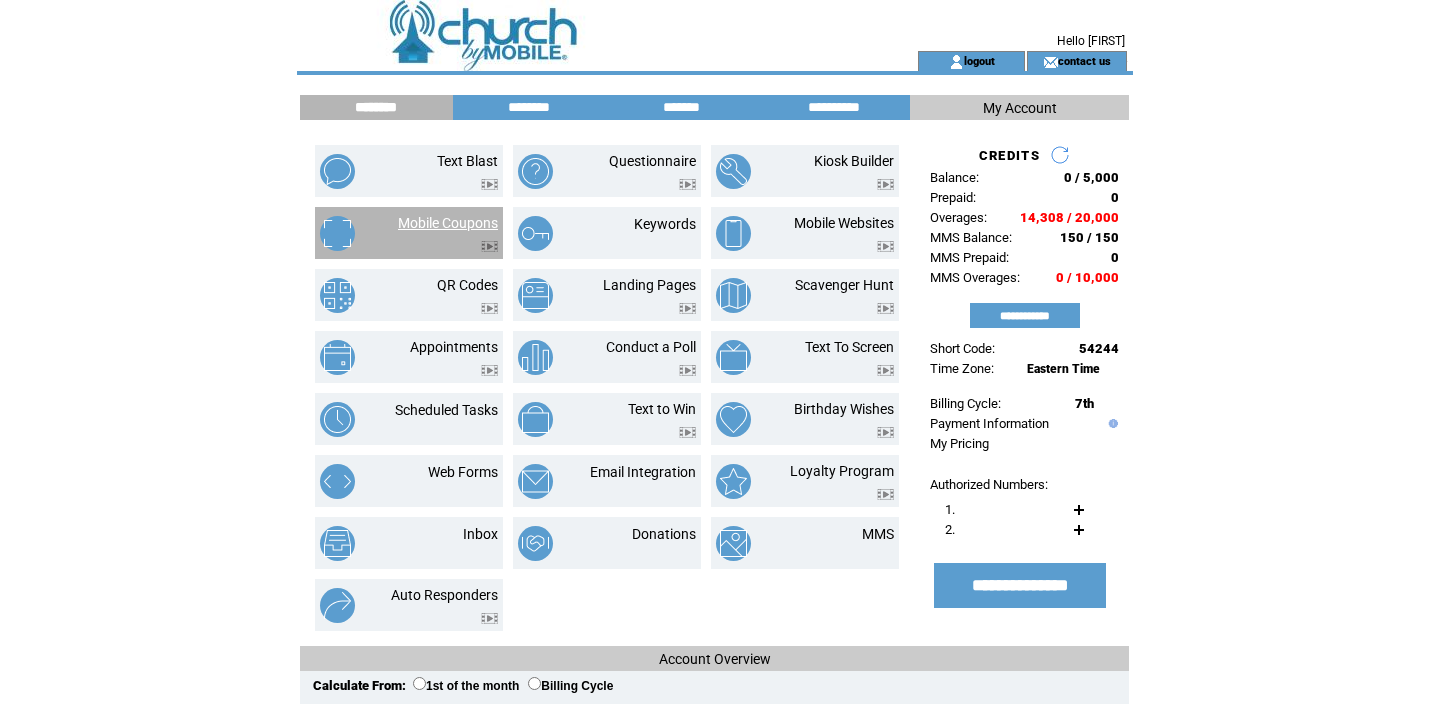 scroll, scrollTop: 0, scrollLeft: 0, axis: both 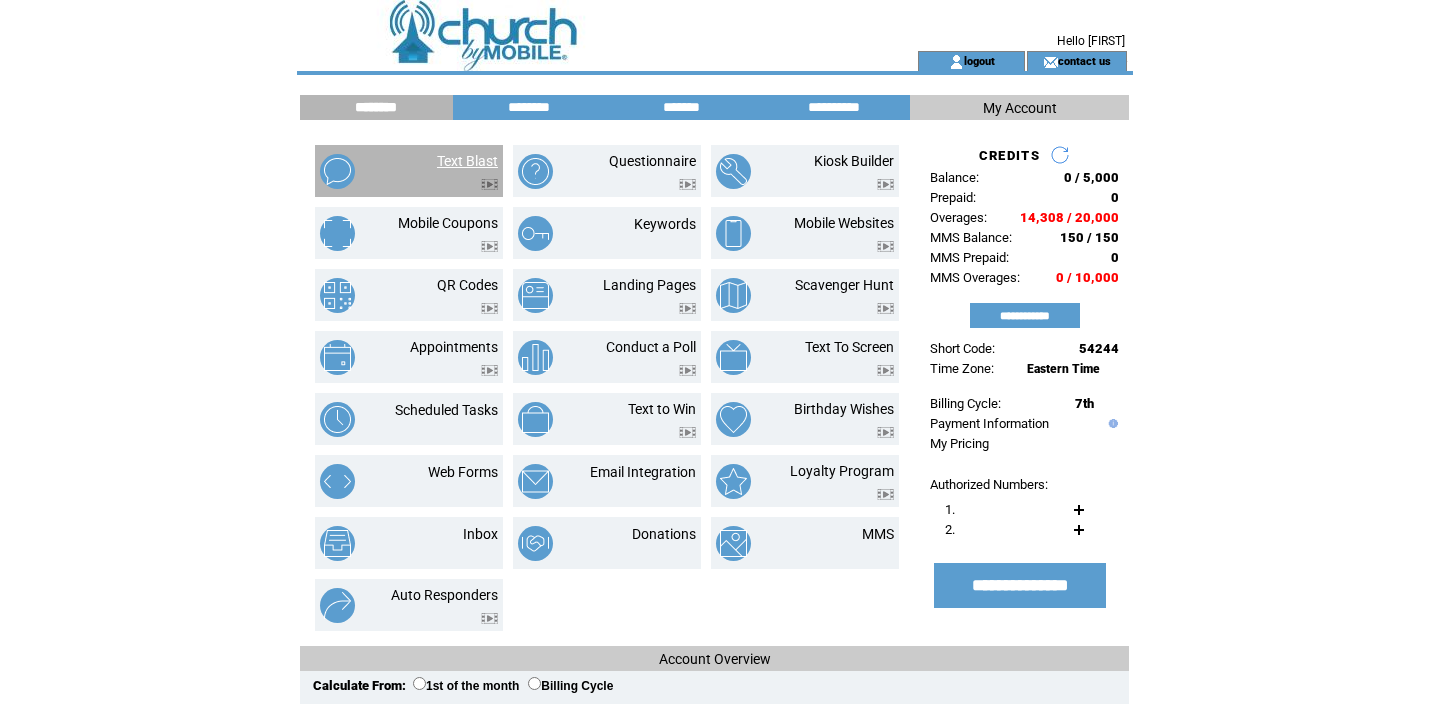 click on "Text Blast" at bounding box center [467, 161] 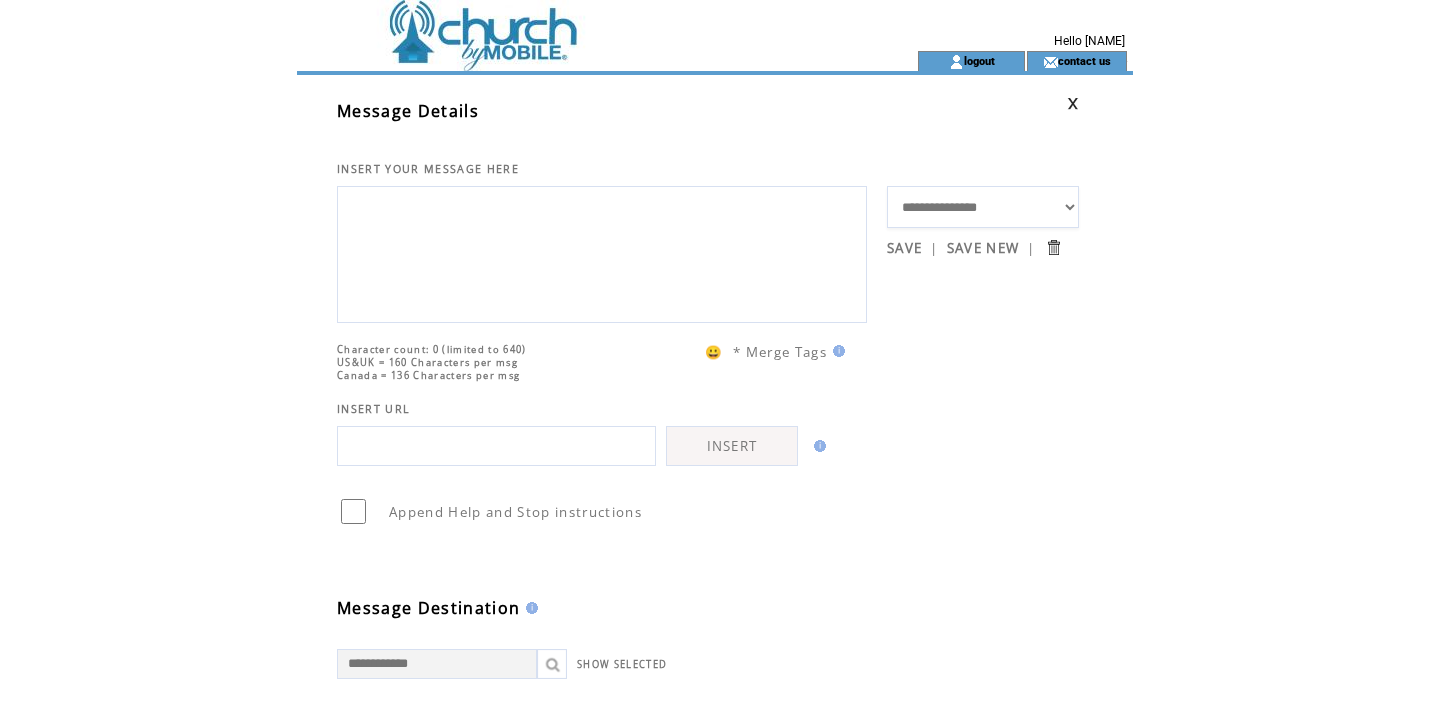 scroll, scrollTop: 0, scrollLeft: 0, axis: both 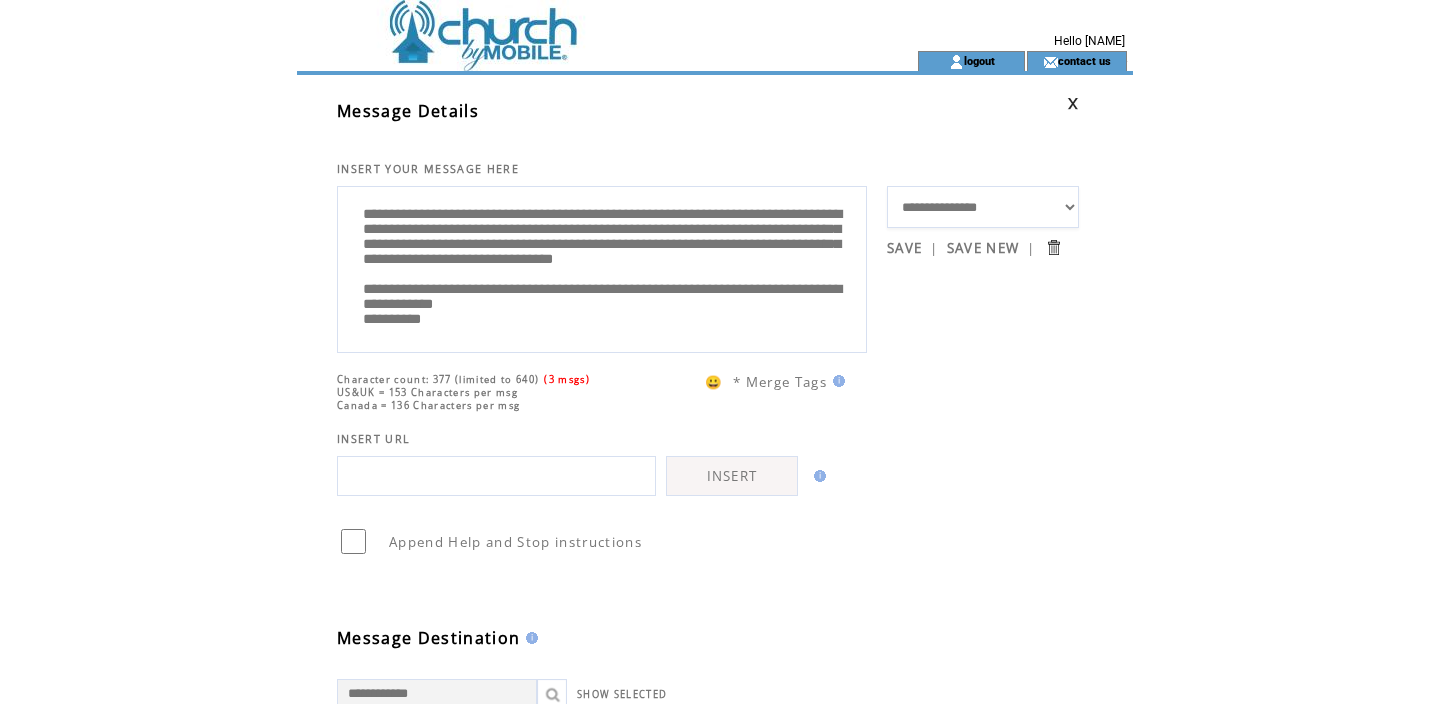drag, startPoint x: 594, startPoint y: 217, endPoint x: 738, endPoint y: 223, distance: 144.12494 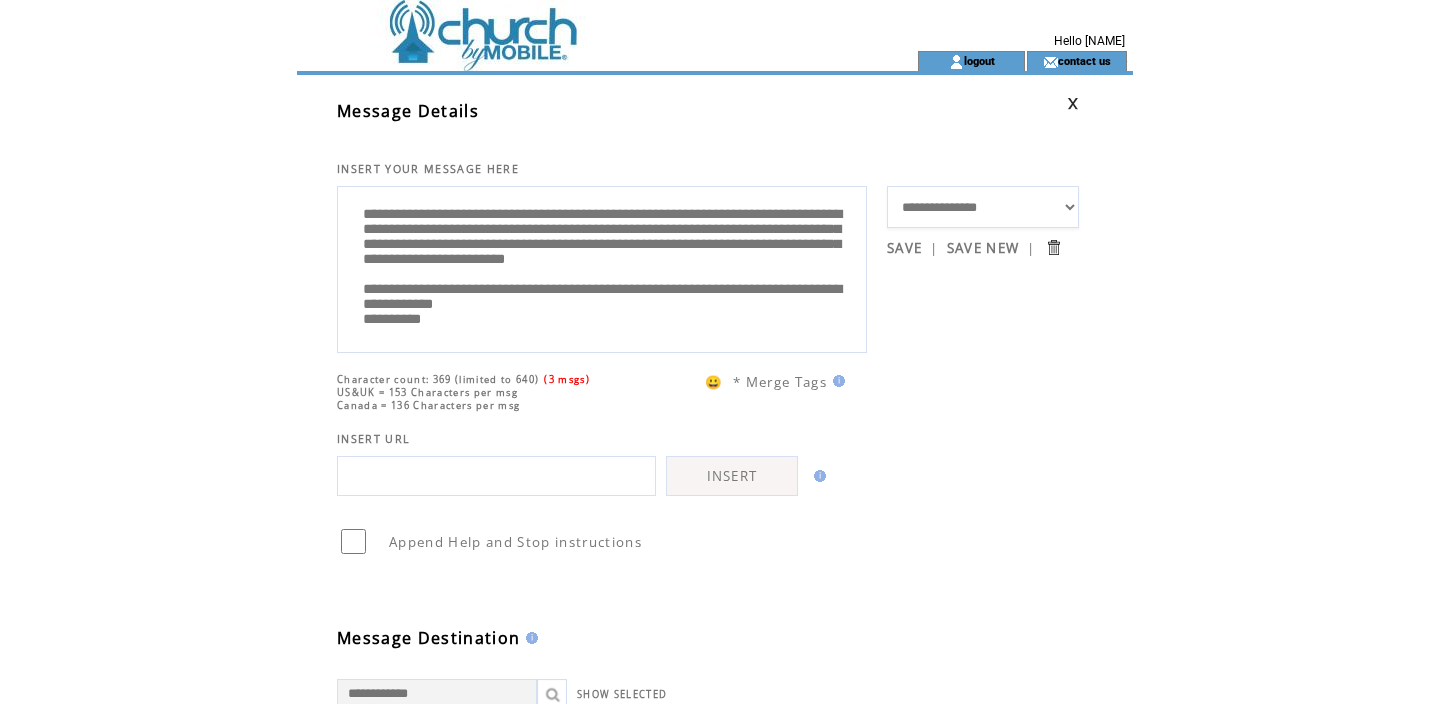 scroll, scrollTop: 60, scrollLeft: 0, axis: vertical 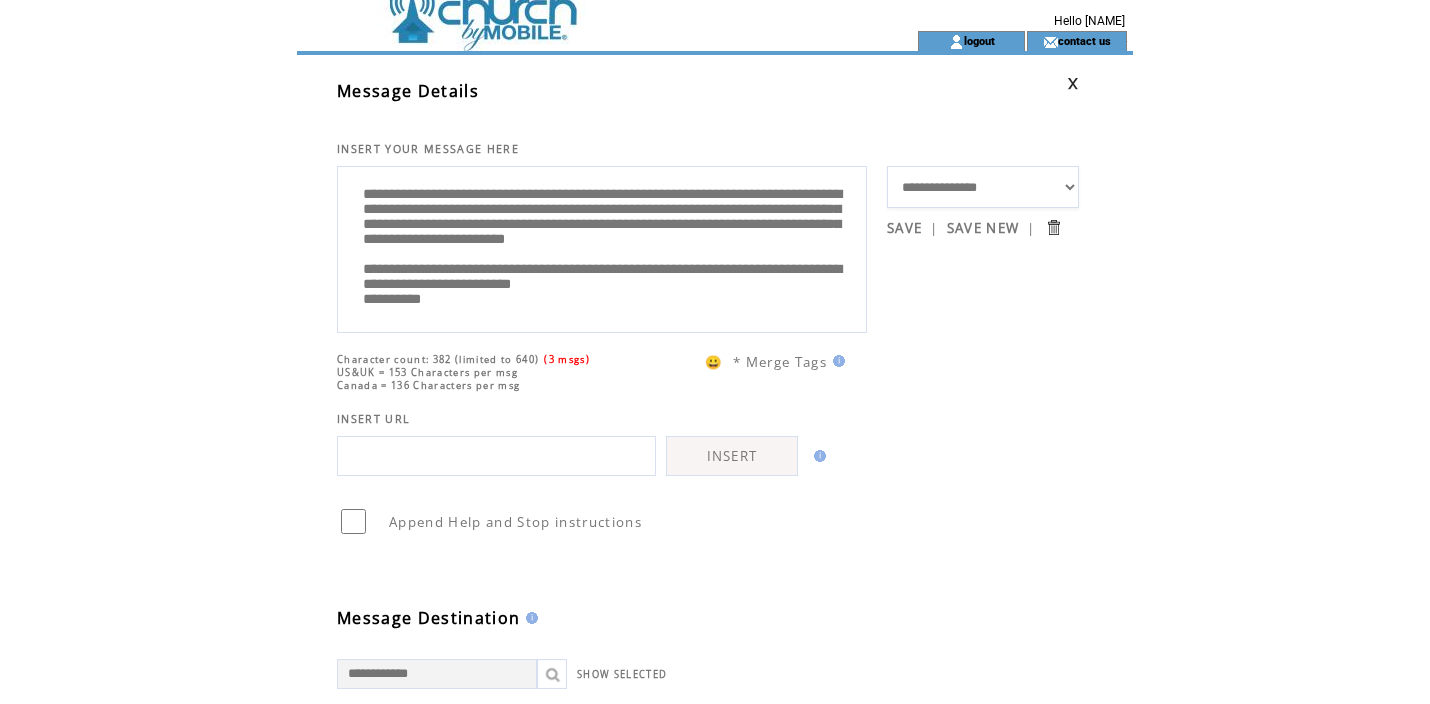 drag, startPoint x: 513, startPoint y: 275, endPoint x: 586, endPoint y: 281, distance: 73.24616 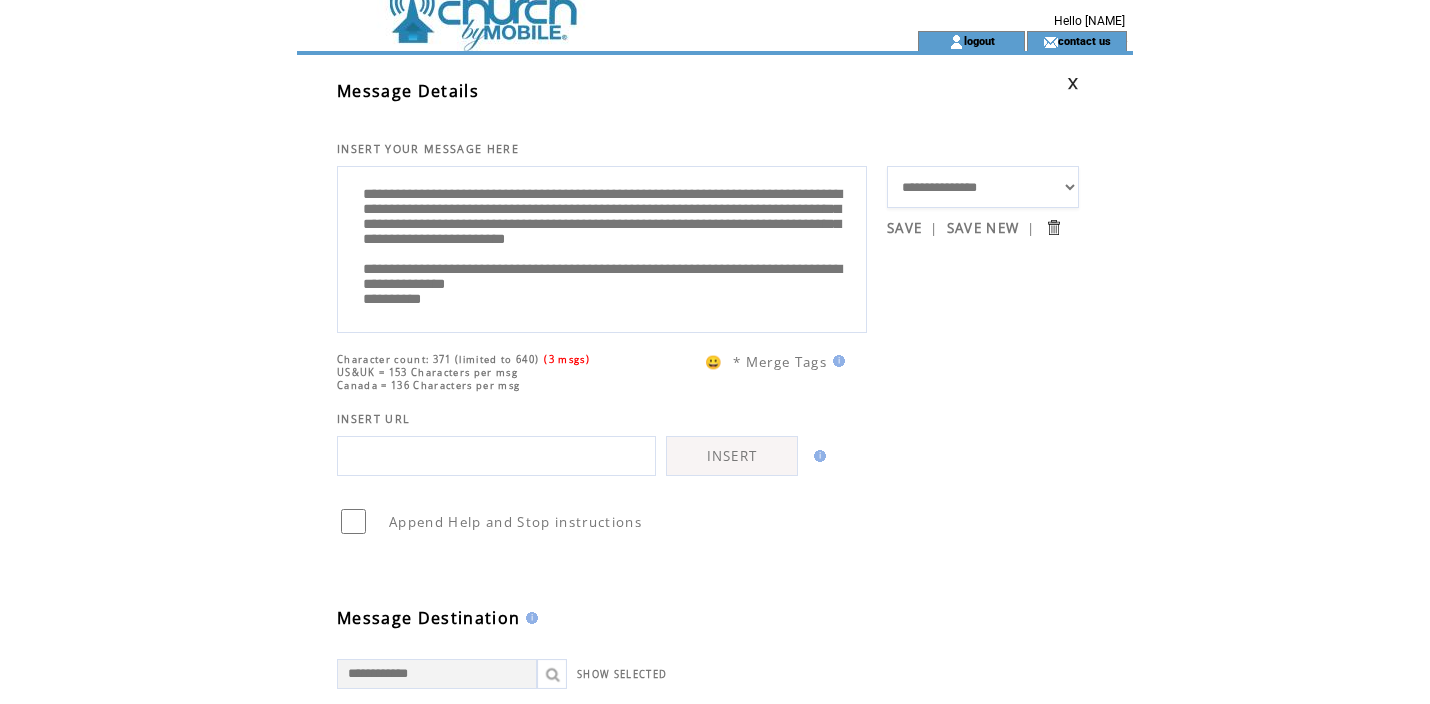click on "**********" at bounding box center (602, 247) 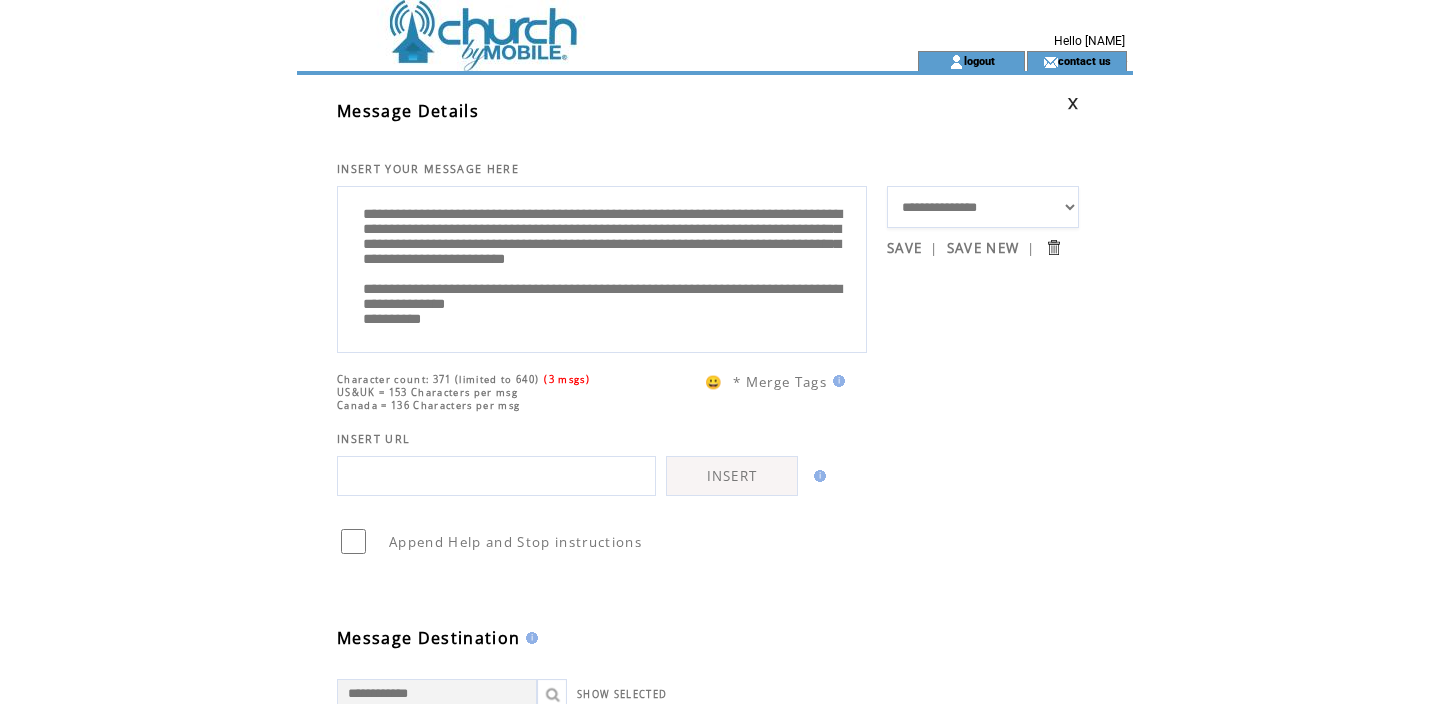 scroll, scrollTop: 60, scrollLeft: 0, axis: vertical 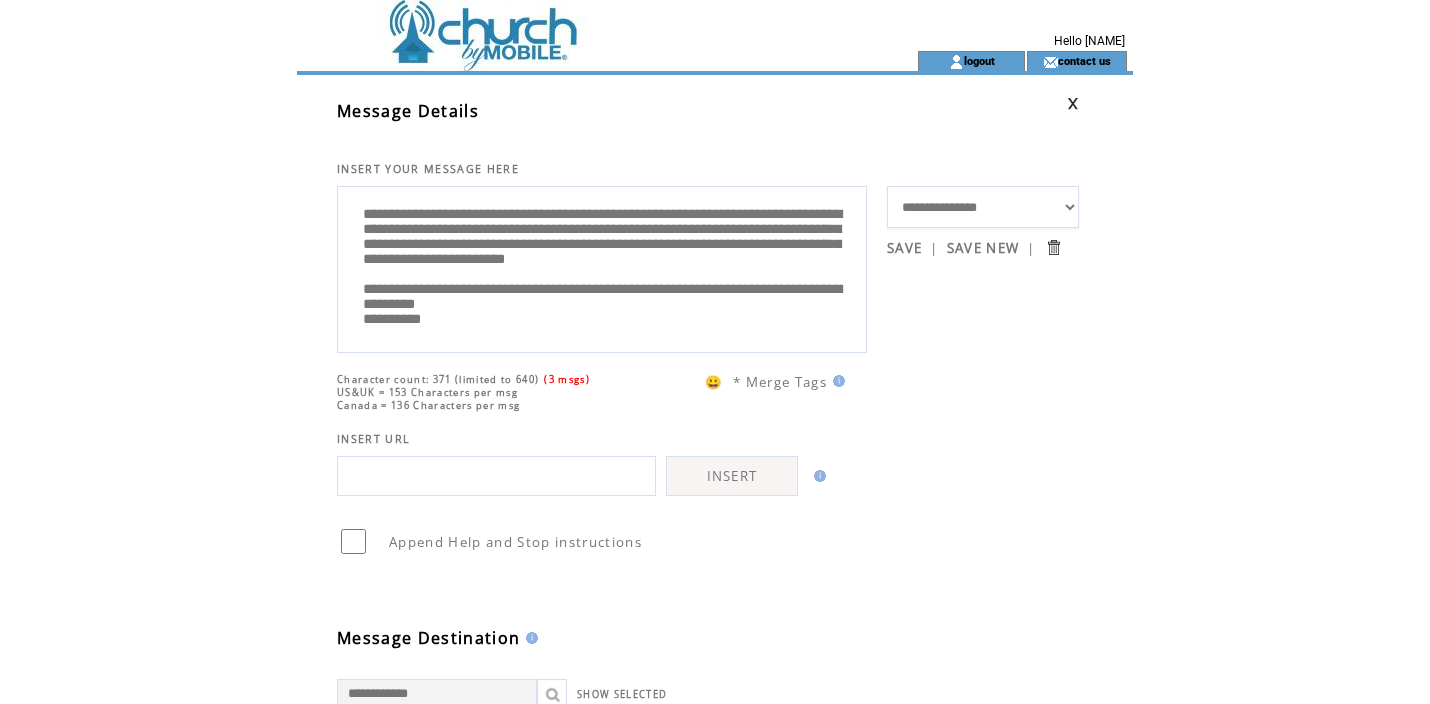 drag, startPoint x: 449, startPoint y: 299, endPoint x: 507, endPoint y: 299, distance: 58 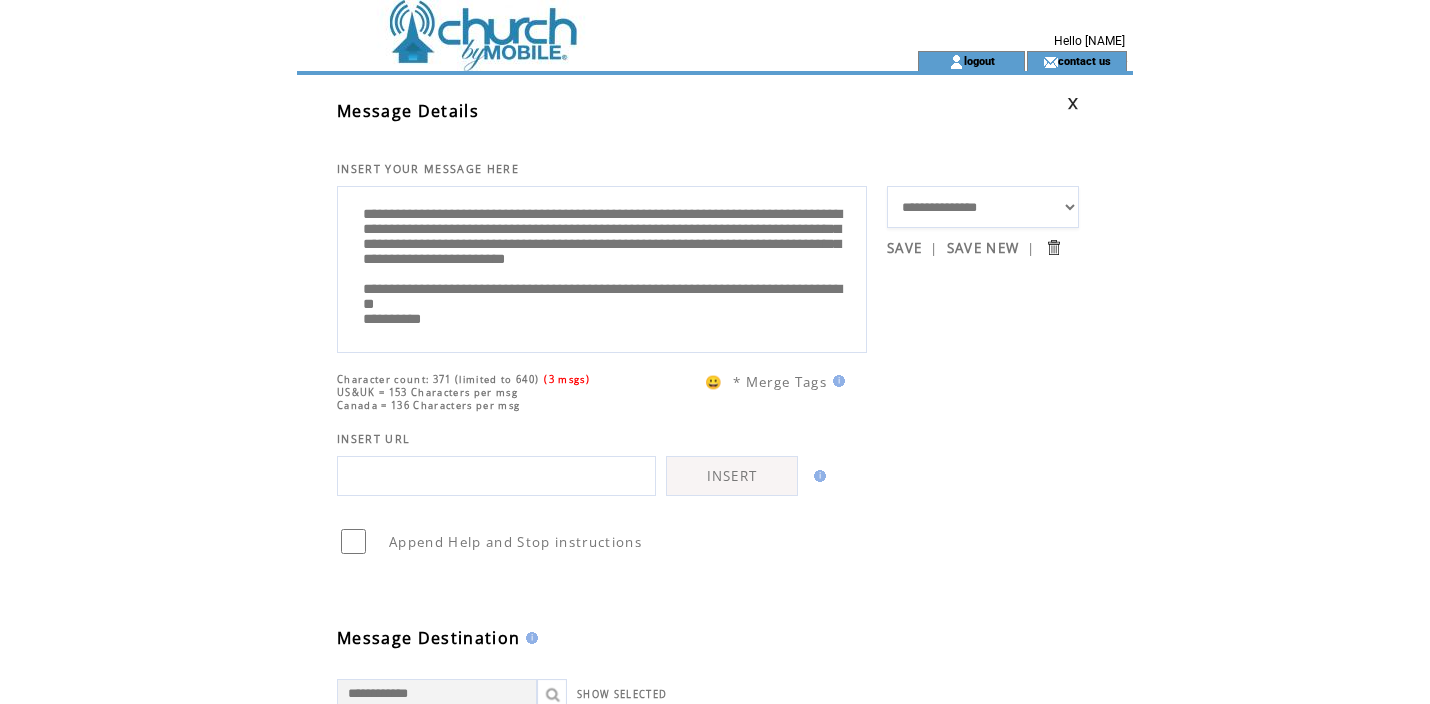 click on "**********" at bounding box center [602, 267] 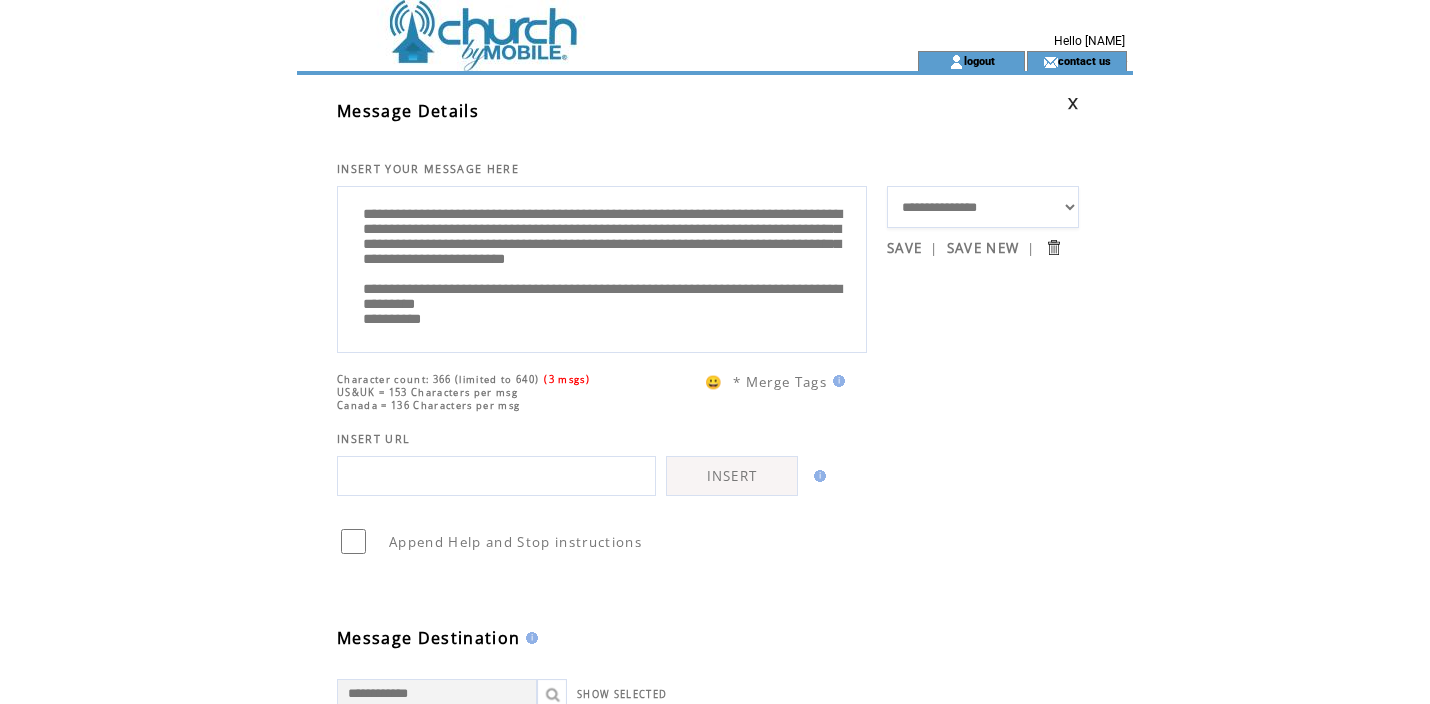 scroll, scrollTop: 60, scrollLeft: 0, axis: vertical 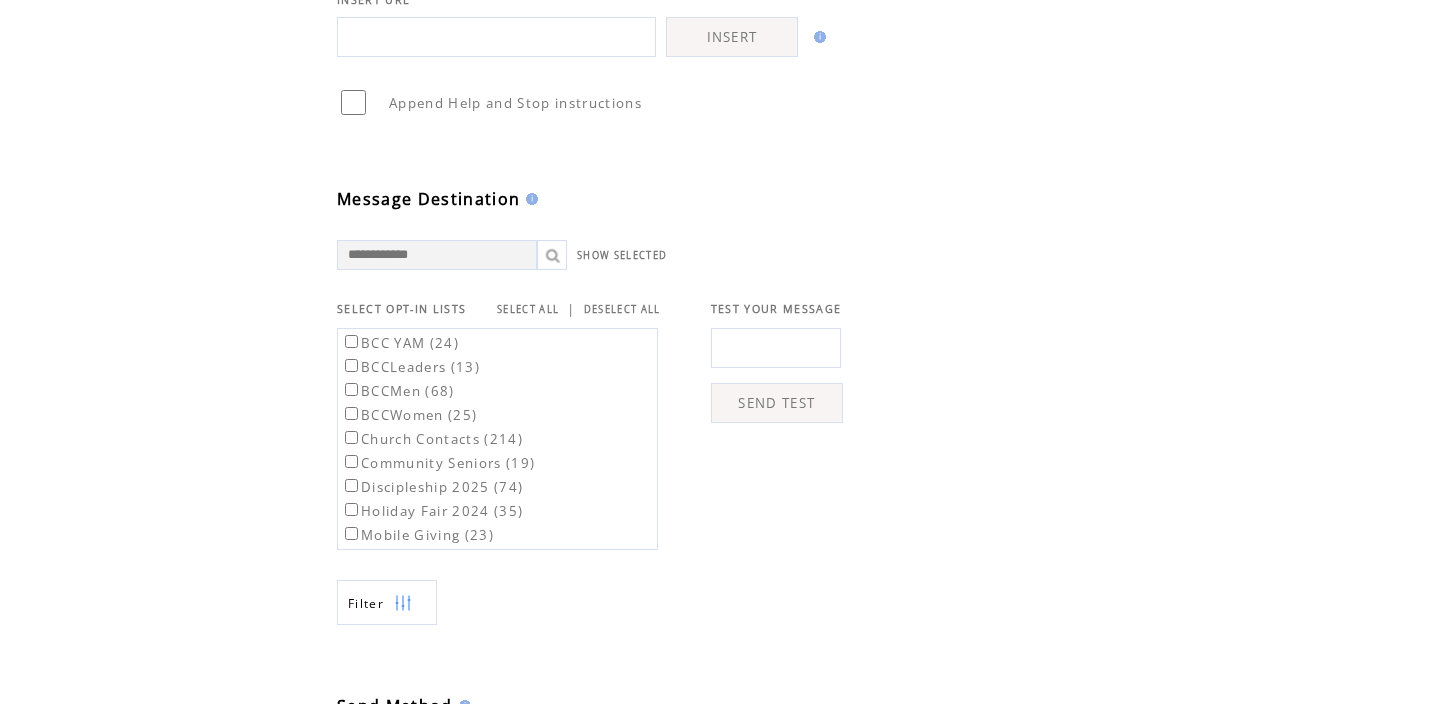 type on "**********" 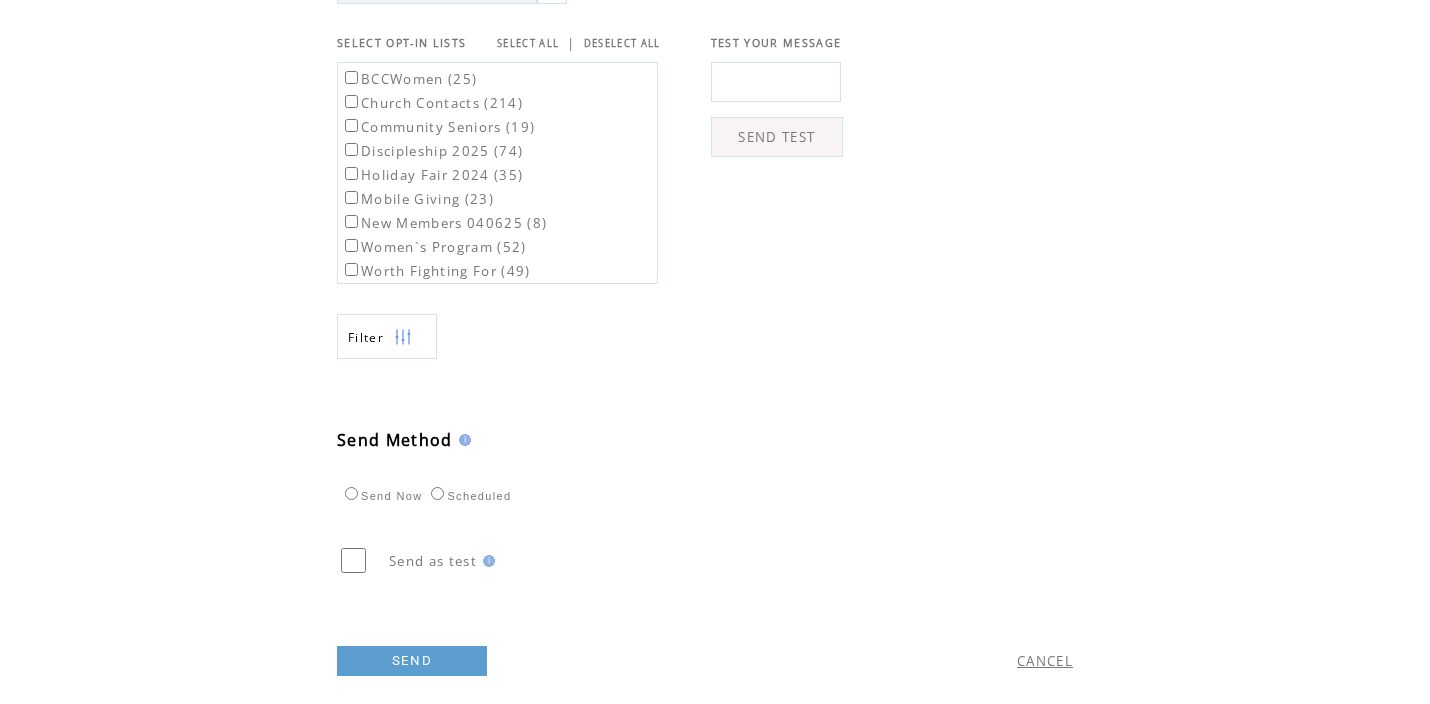 scroll, scrollTop: 722, scrollLeft: 0, axis: vertical 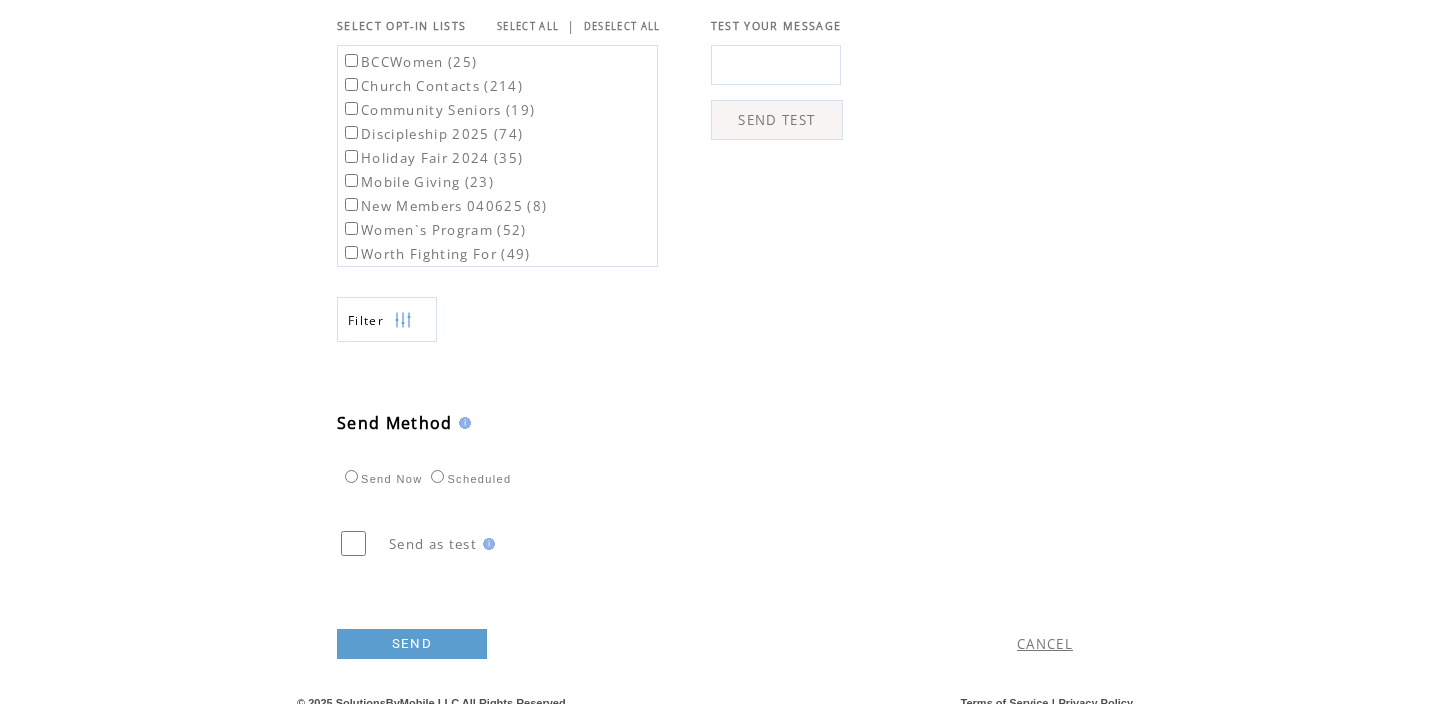click on "Scheduled" at bounding box center (468, 476) 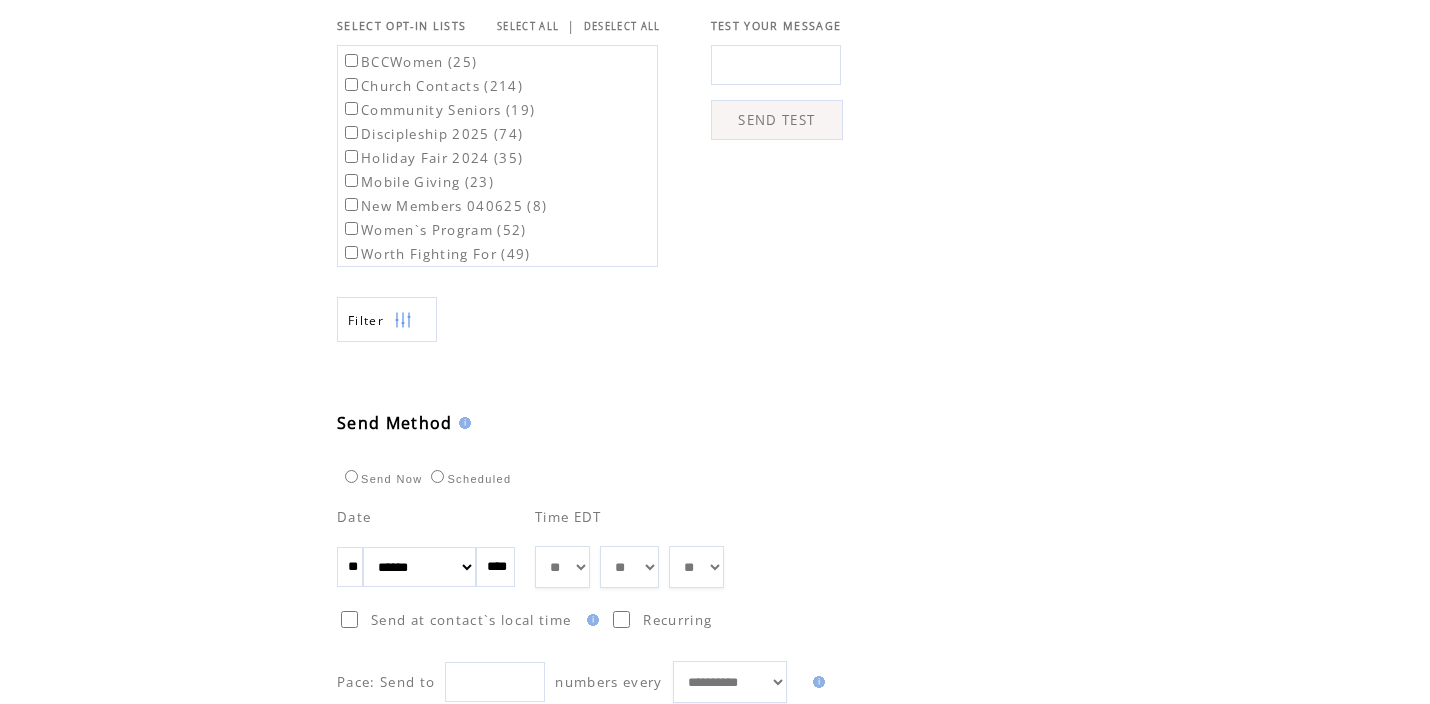click on "**" at bounding box center [350, 567] 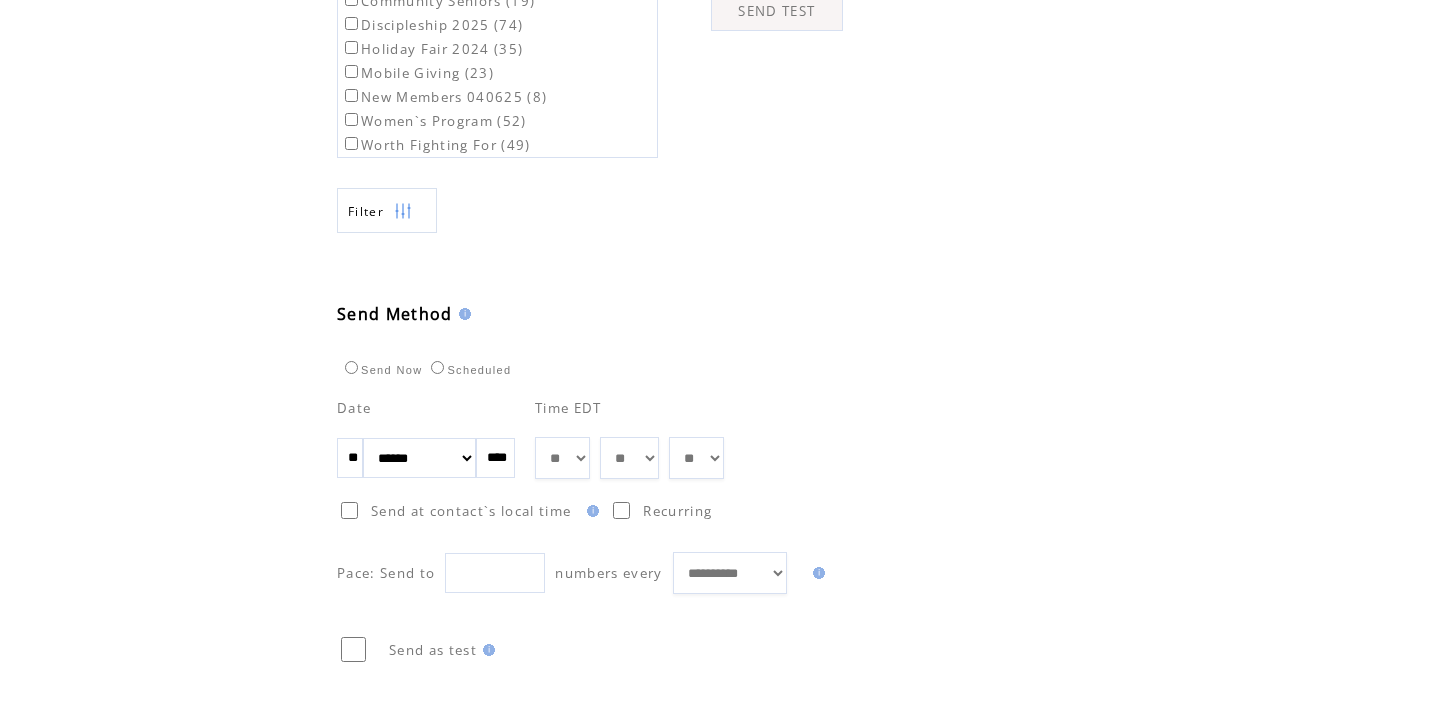 scroll, scrollTop: 873, scrollLeft: 0, axis: vertical 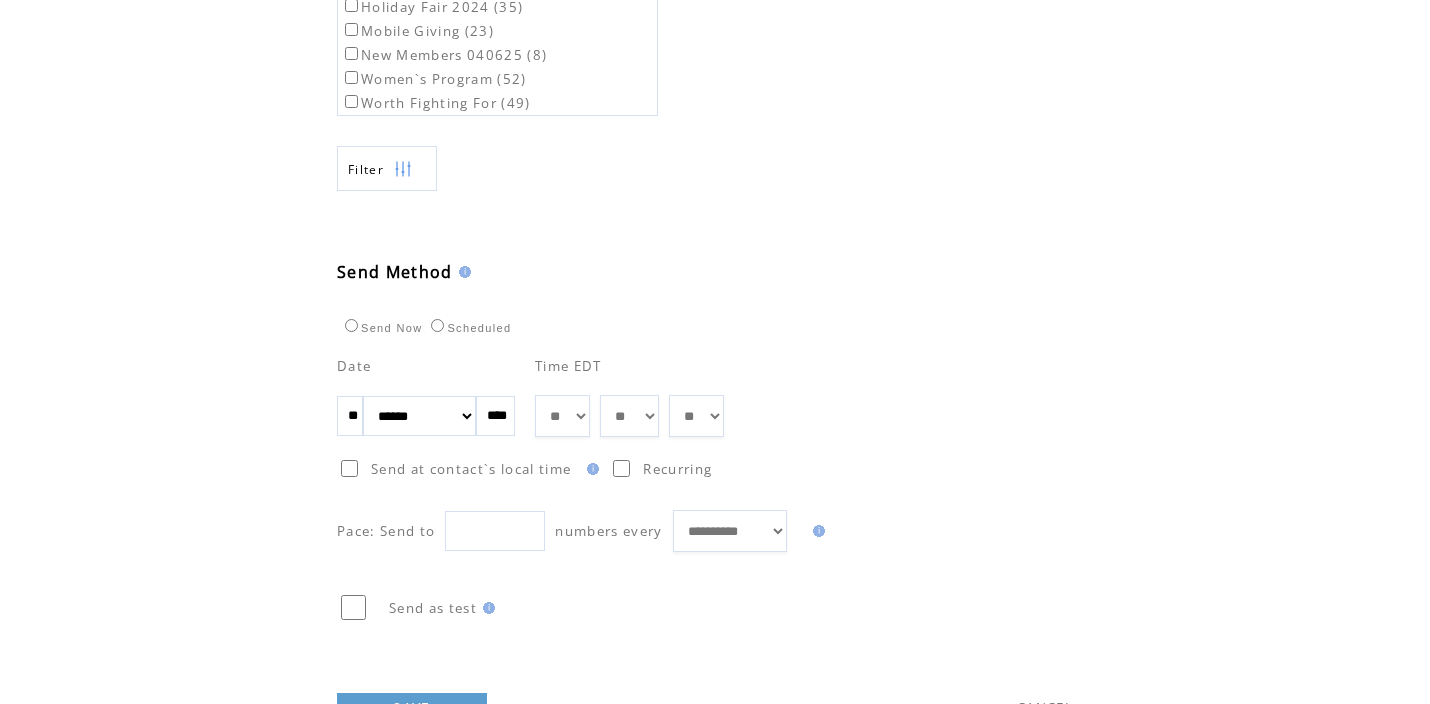 click on "** 	 ** 	 ** 	 ** 	 ** 	 ** 	 ** 	 ** 	 ** 	 ** 	 ** 	 ** 	 **" at bounding box center [562, 416] 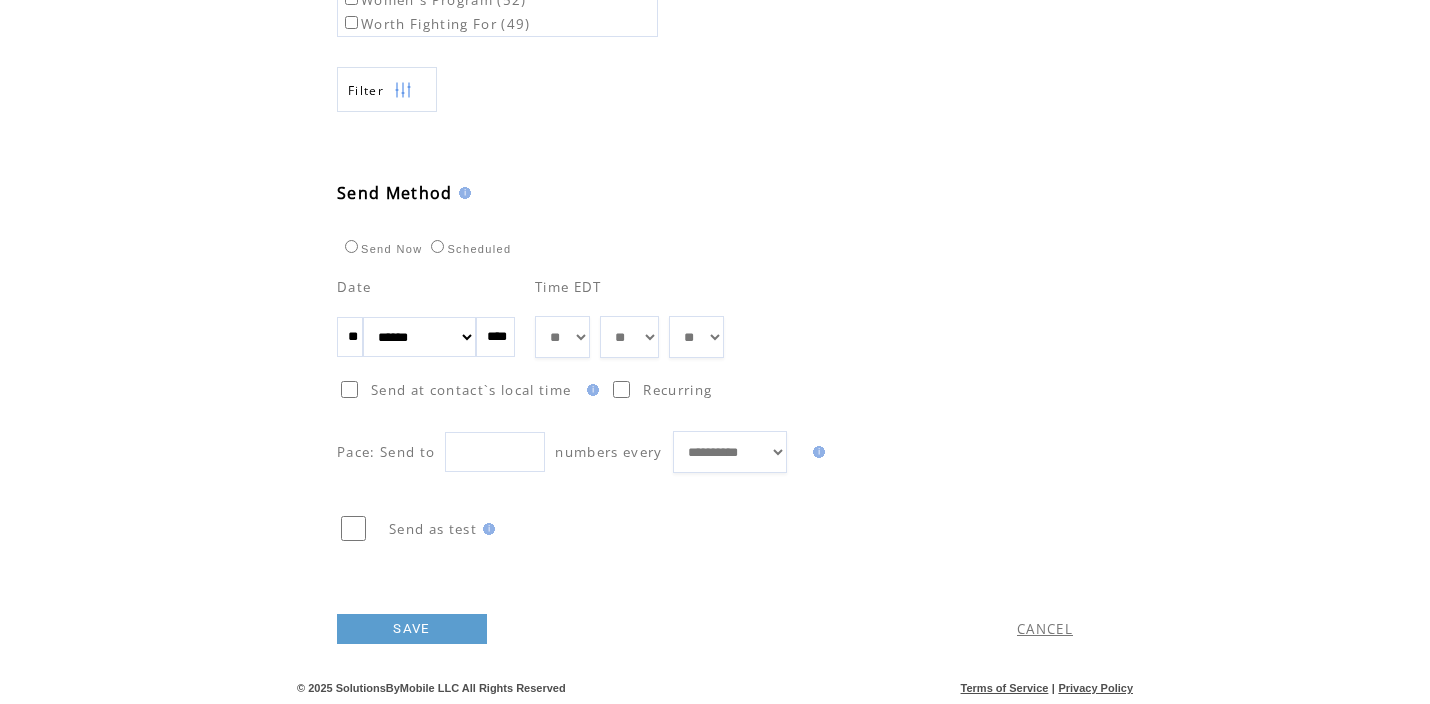 click on "SAVE" at bounding box center [412, 629] 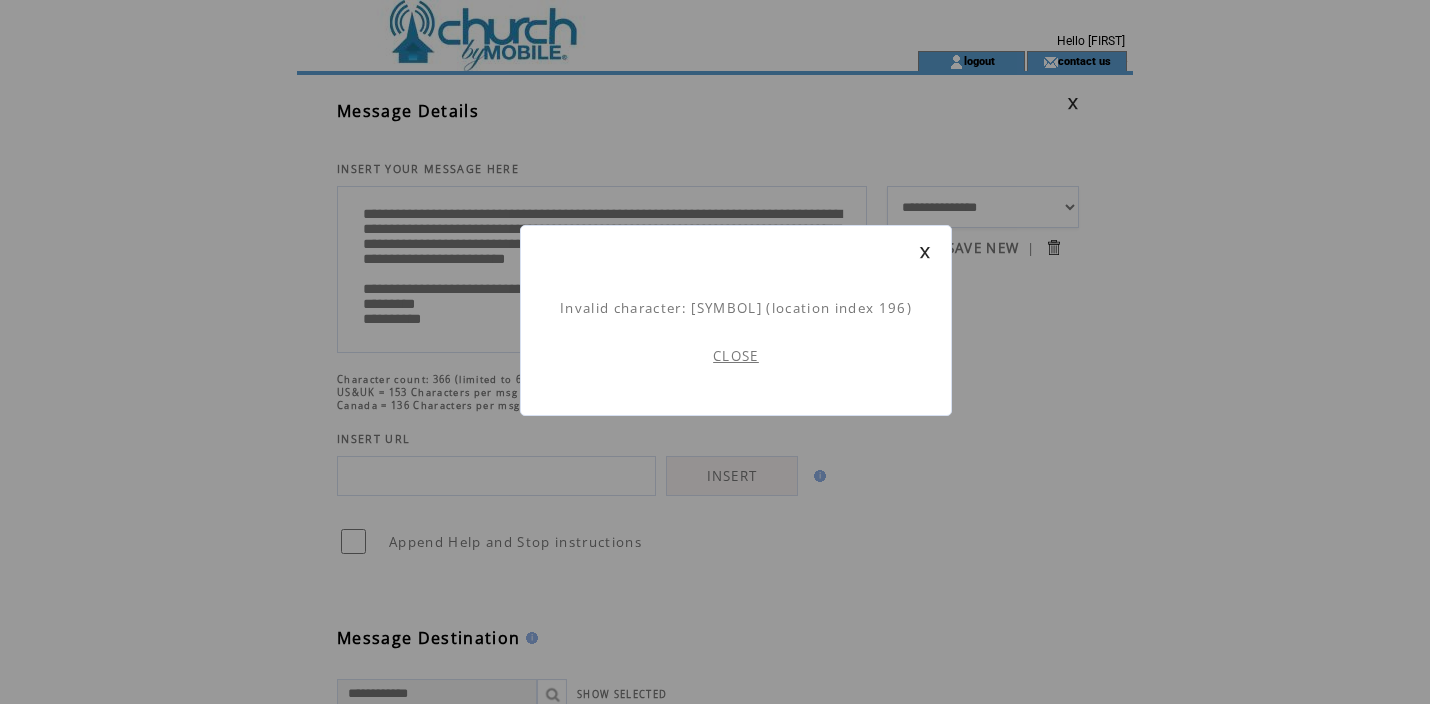 scroll, scrollTop: 1, scrollLeft: 0, axis: vertical 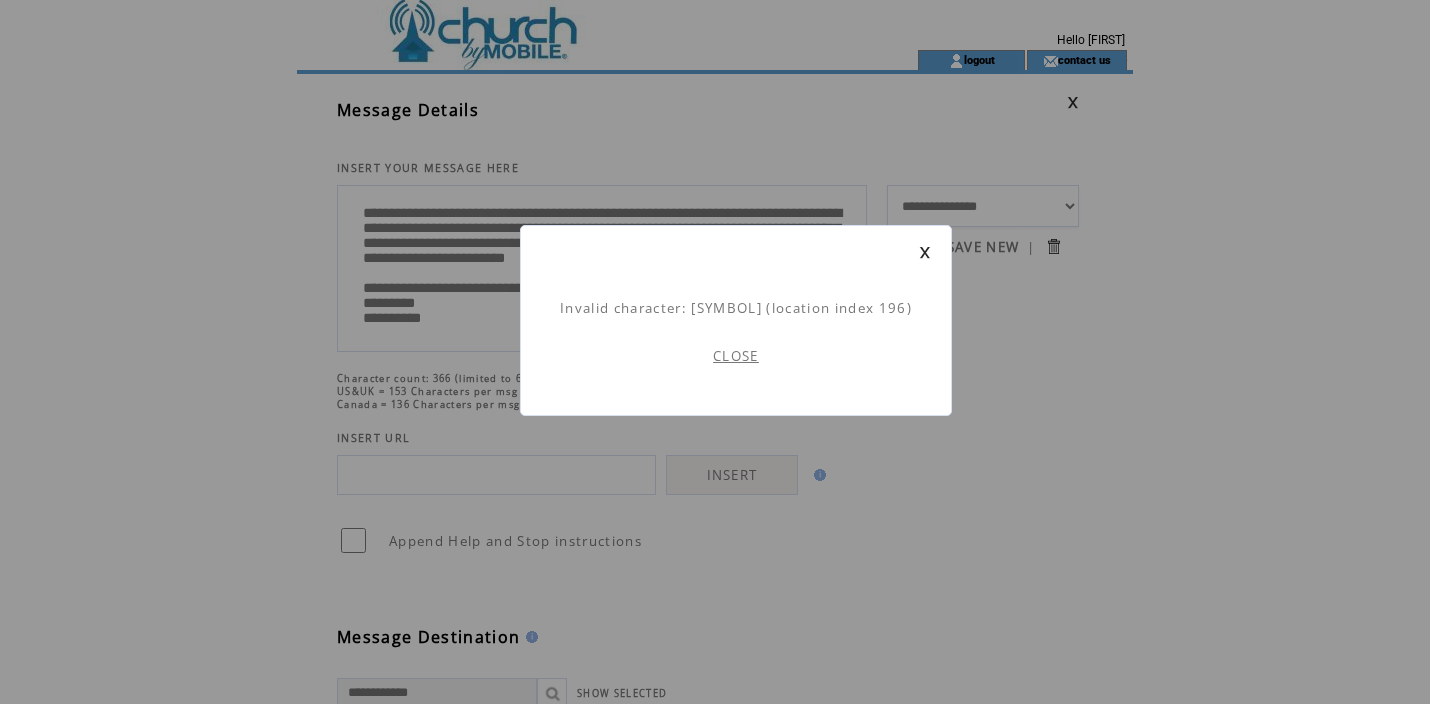 click on "CLOSE" at bounding box center (736, 356) 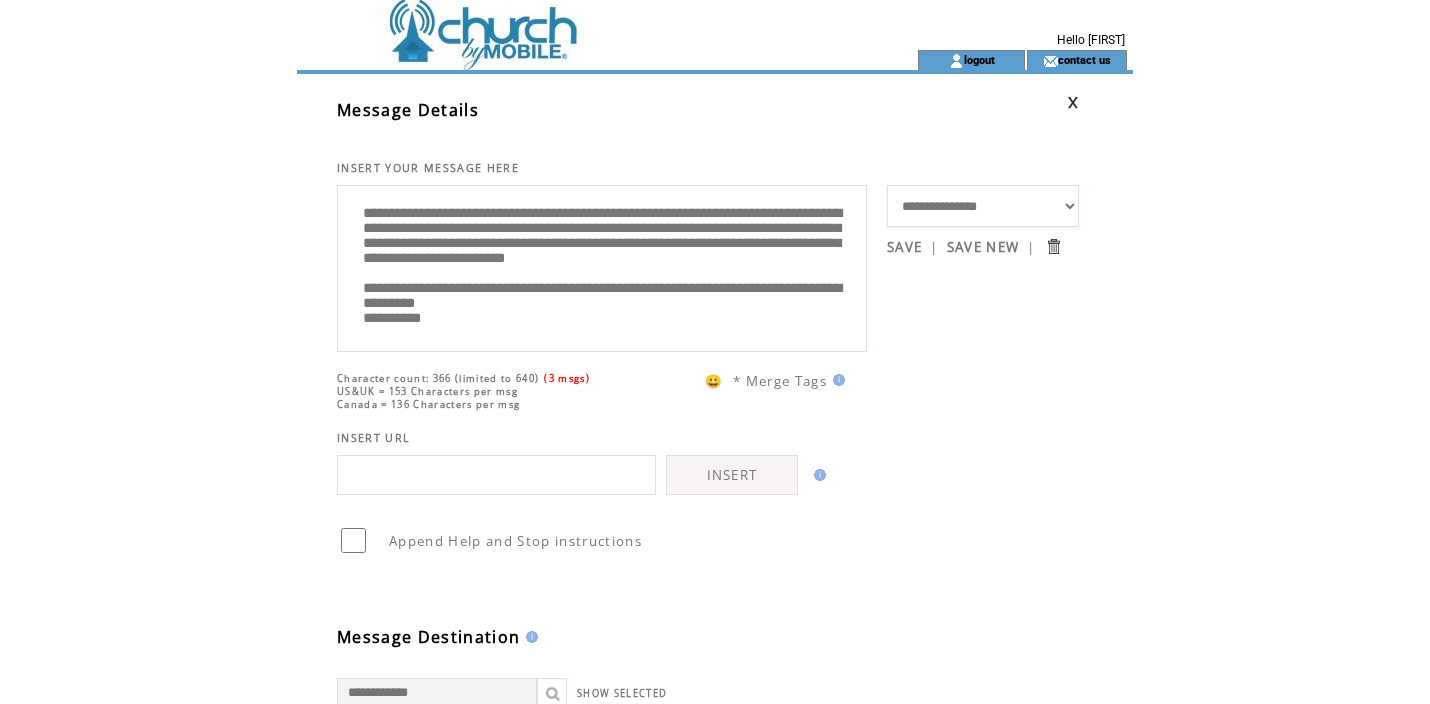 scroll, scrollTop: 0, scrollLeft: 0, axis: both 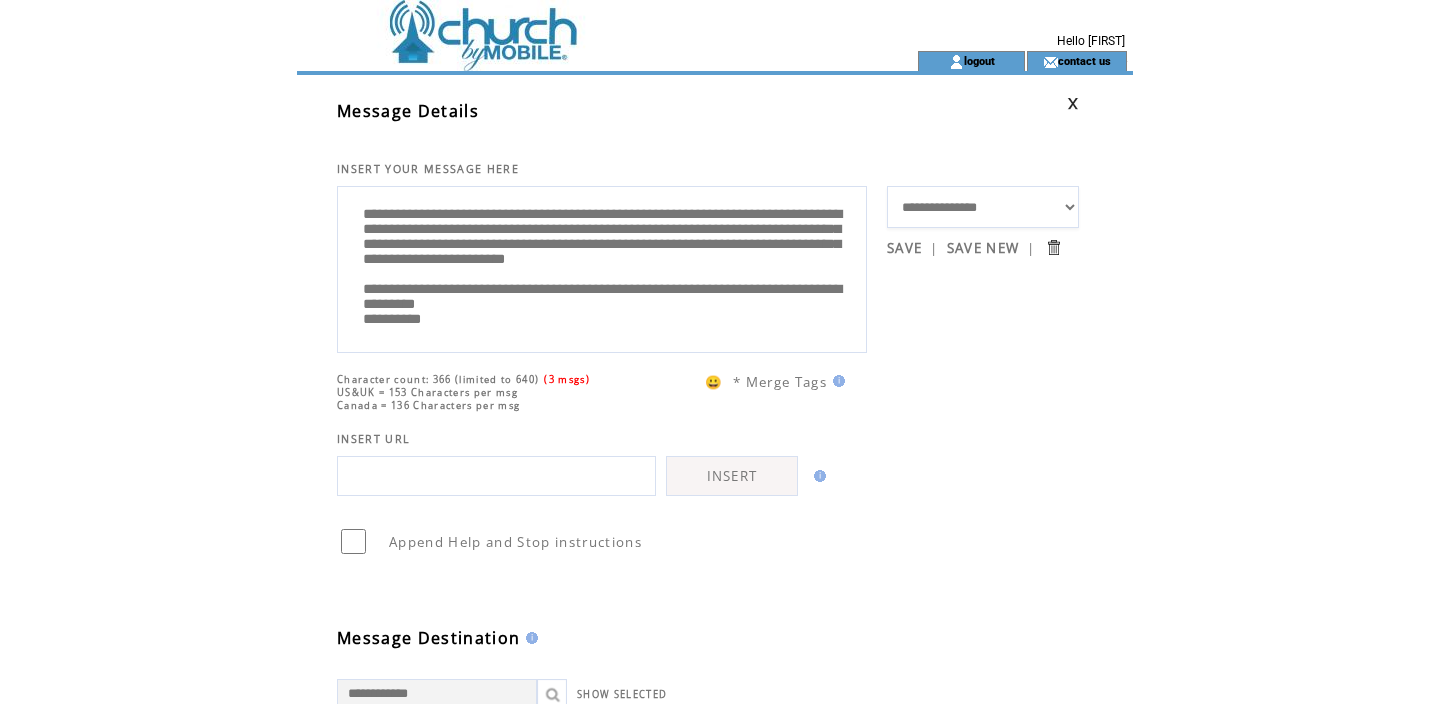 click on "**********" at bounding box center [602, 267] 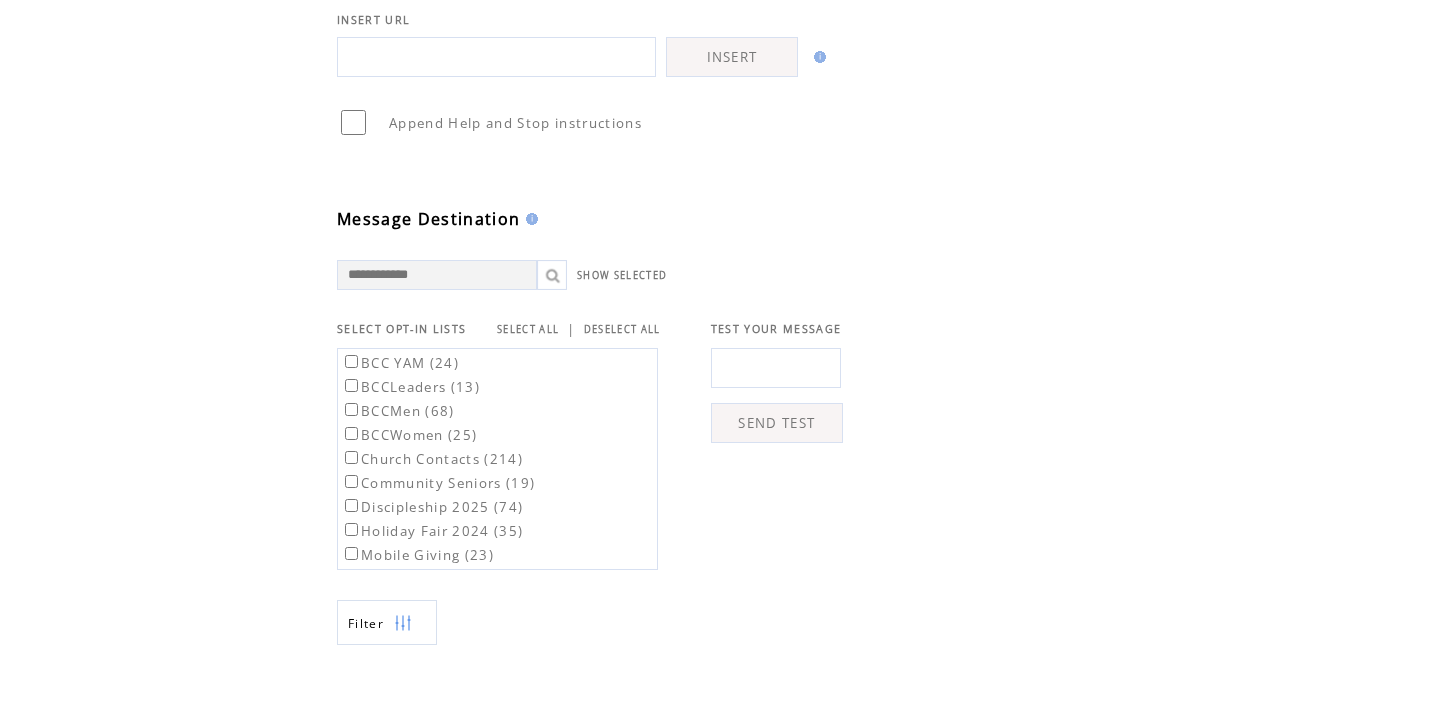 scroll, scrollTop: 952, scrollLeft: 0, axis: vertical 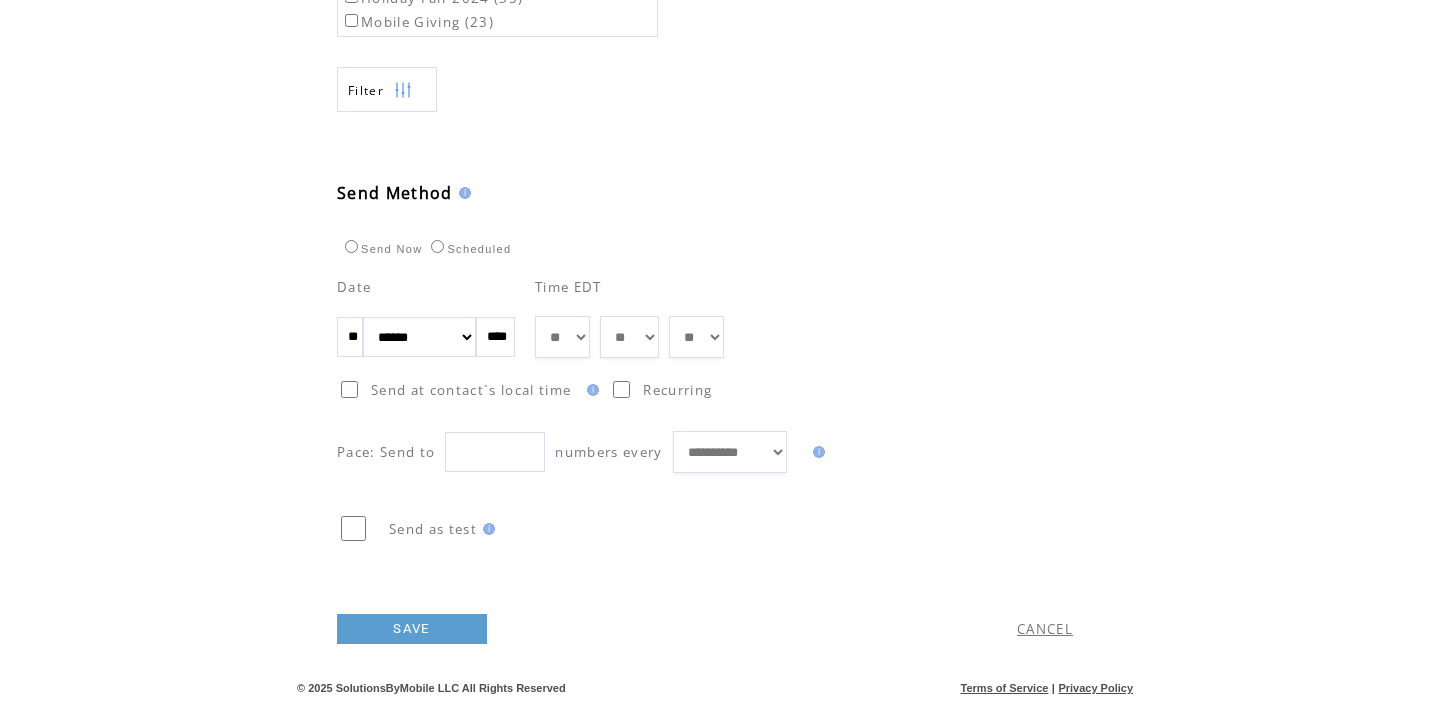 type on "**********" 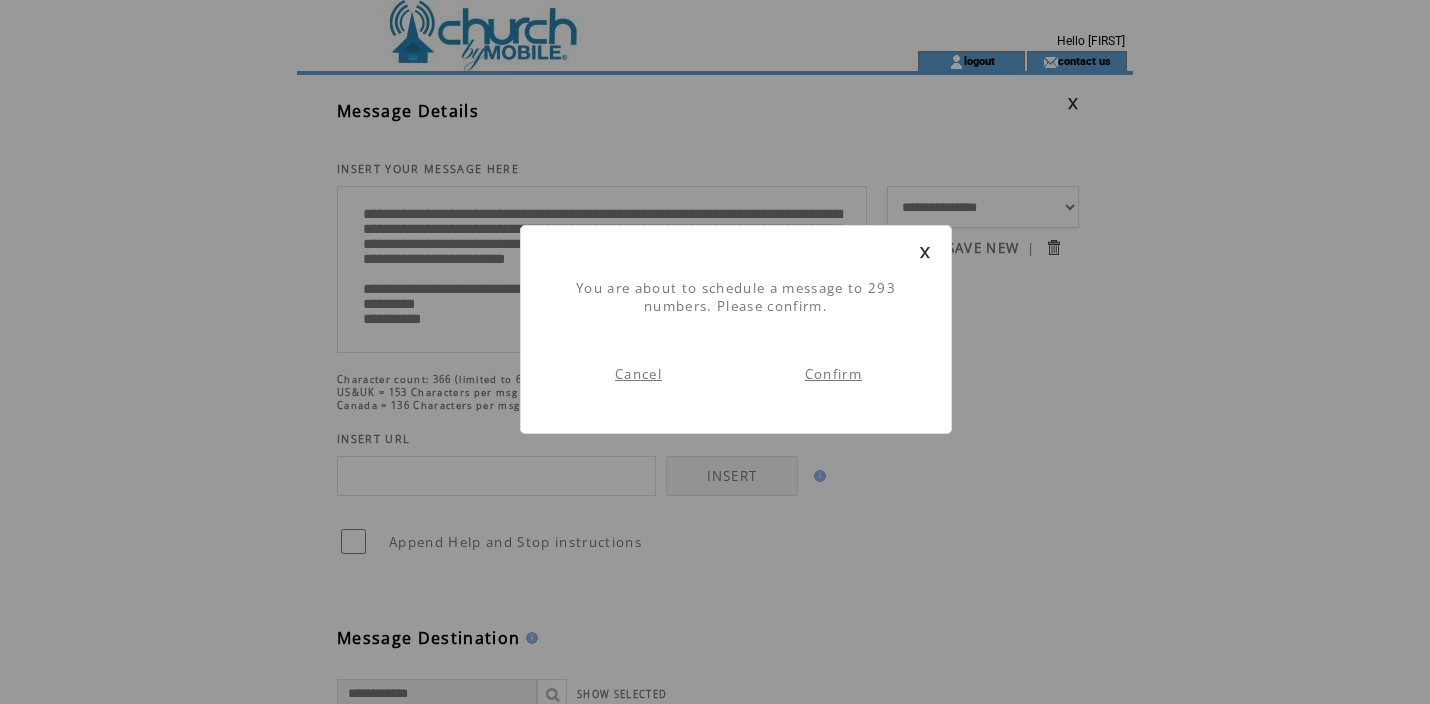 scroll, scrollTop: 1, scrollLeft: 0, axis: vertical 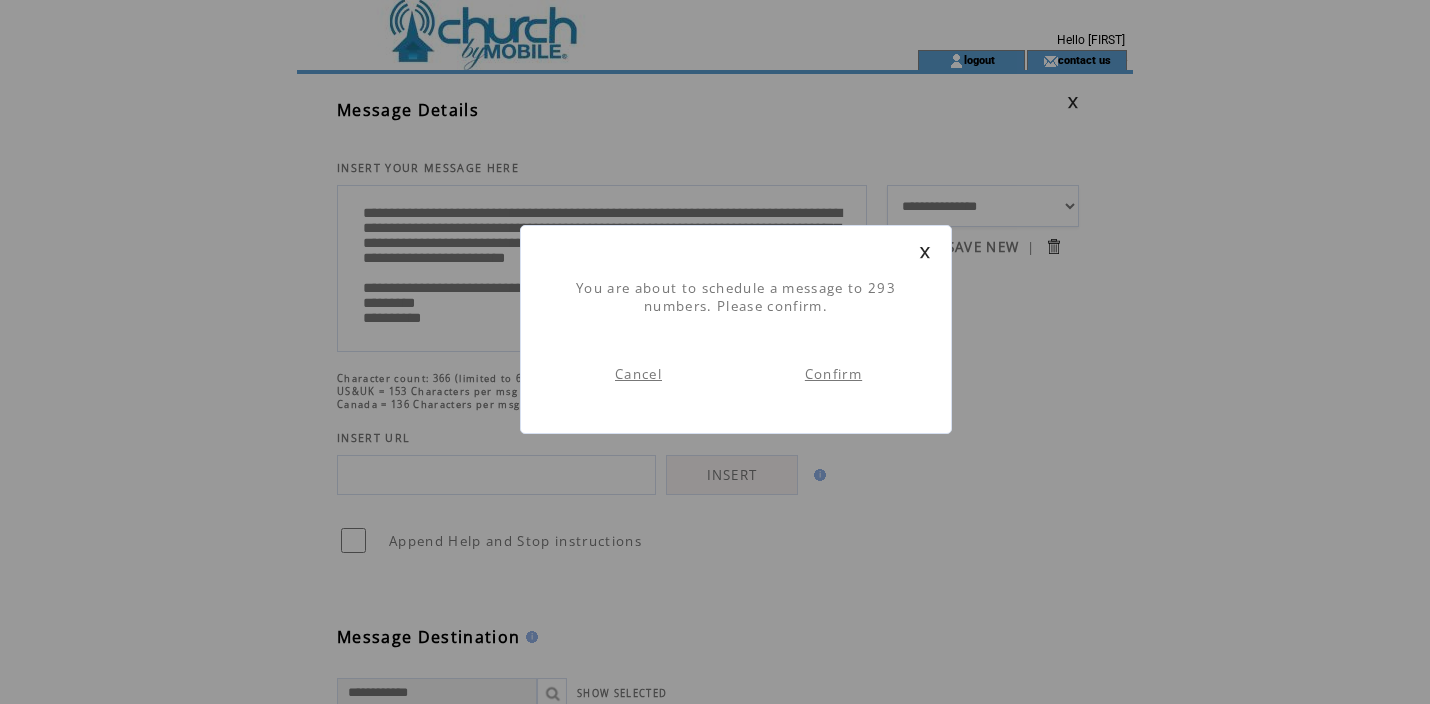 click on "Confirm" at bounding box center (833, 374) 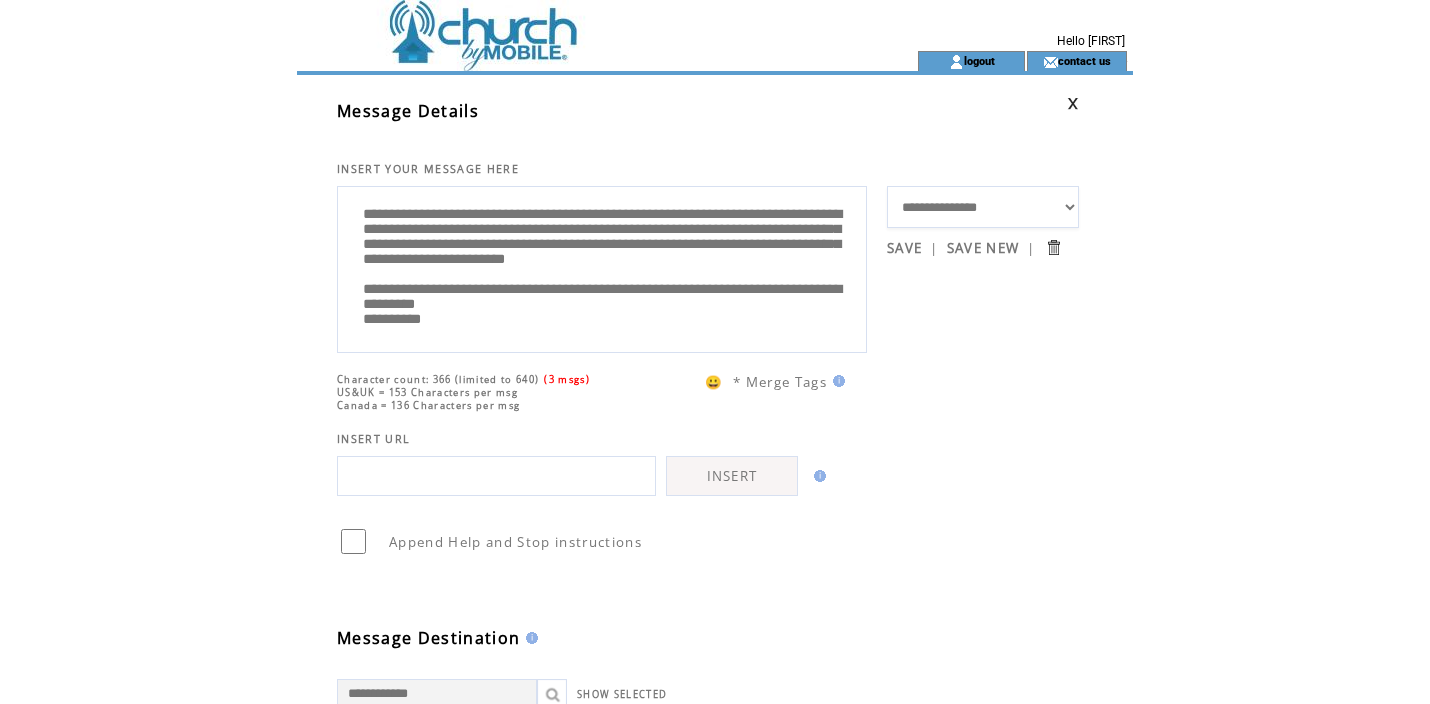 scroll, scrollTop: 1, scrollLeft: 0, axis: vertical 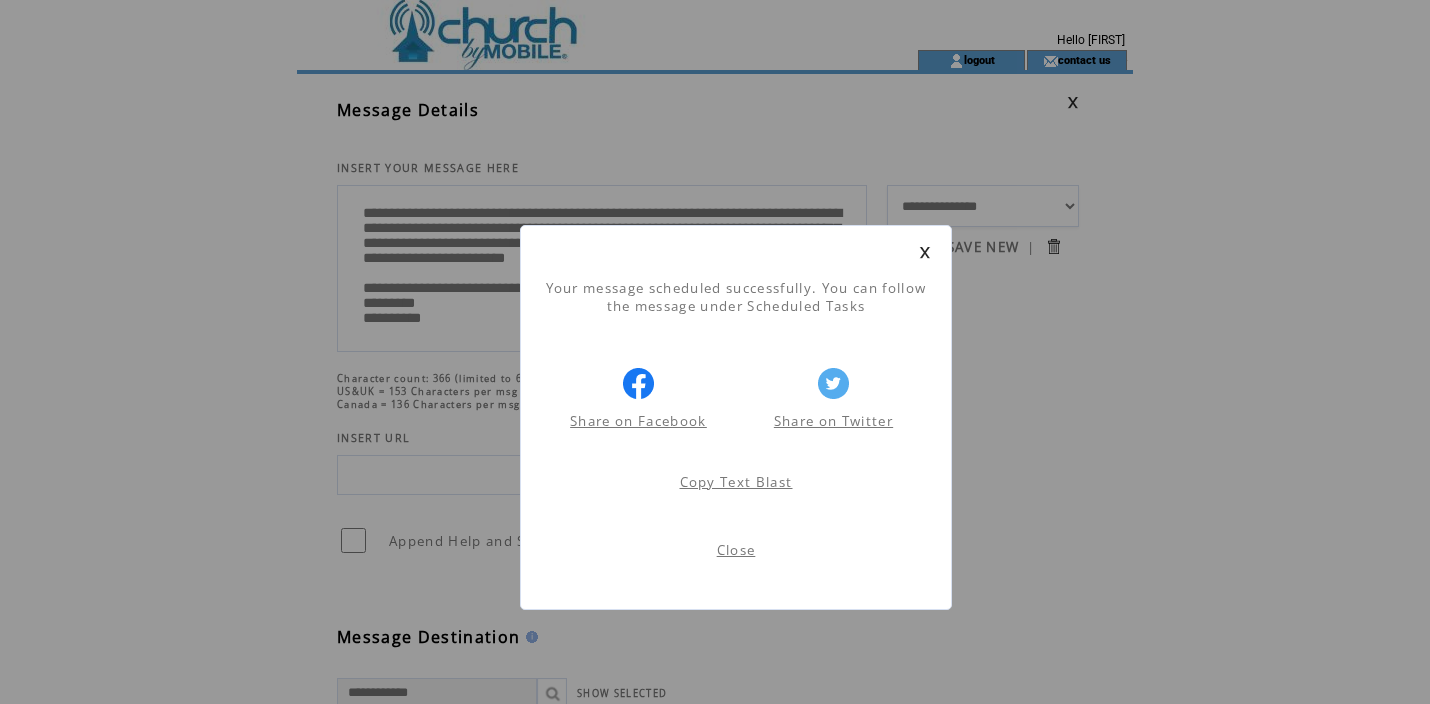 click on "Close" at bounding box center (736, 550) 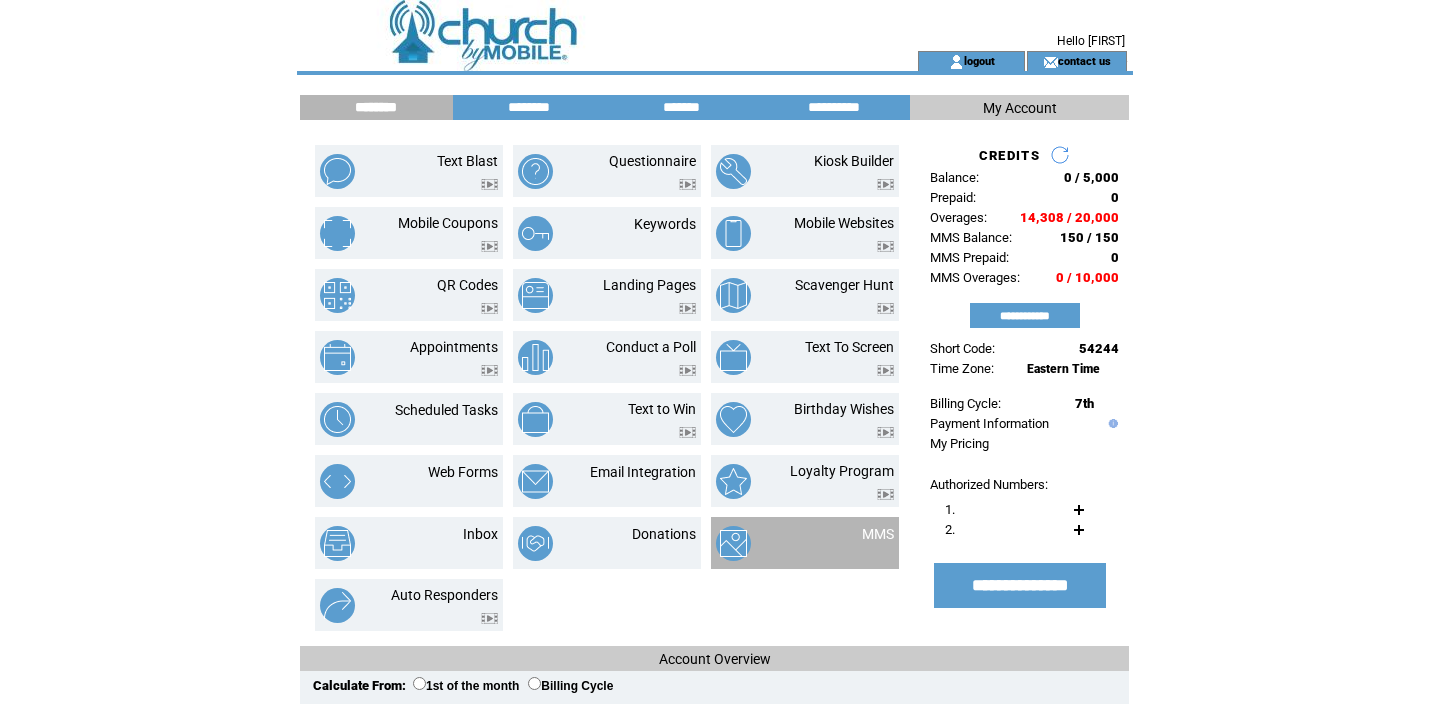scroll, scrollTop: 0, scrollLeft: 0, axis: both 